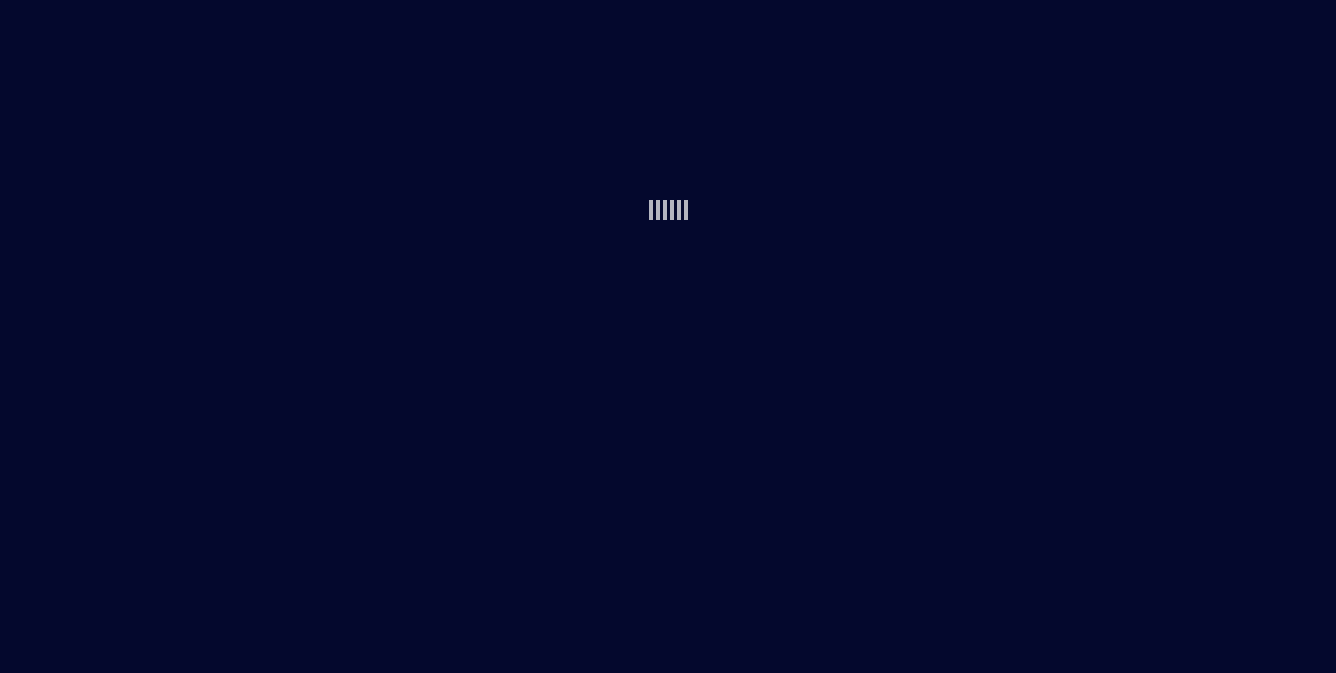 scroll, scrollTop: 0, scrollLeft: 0, axis: both 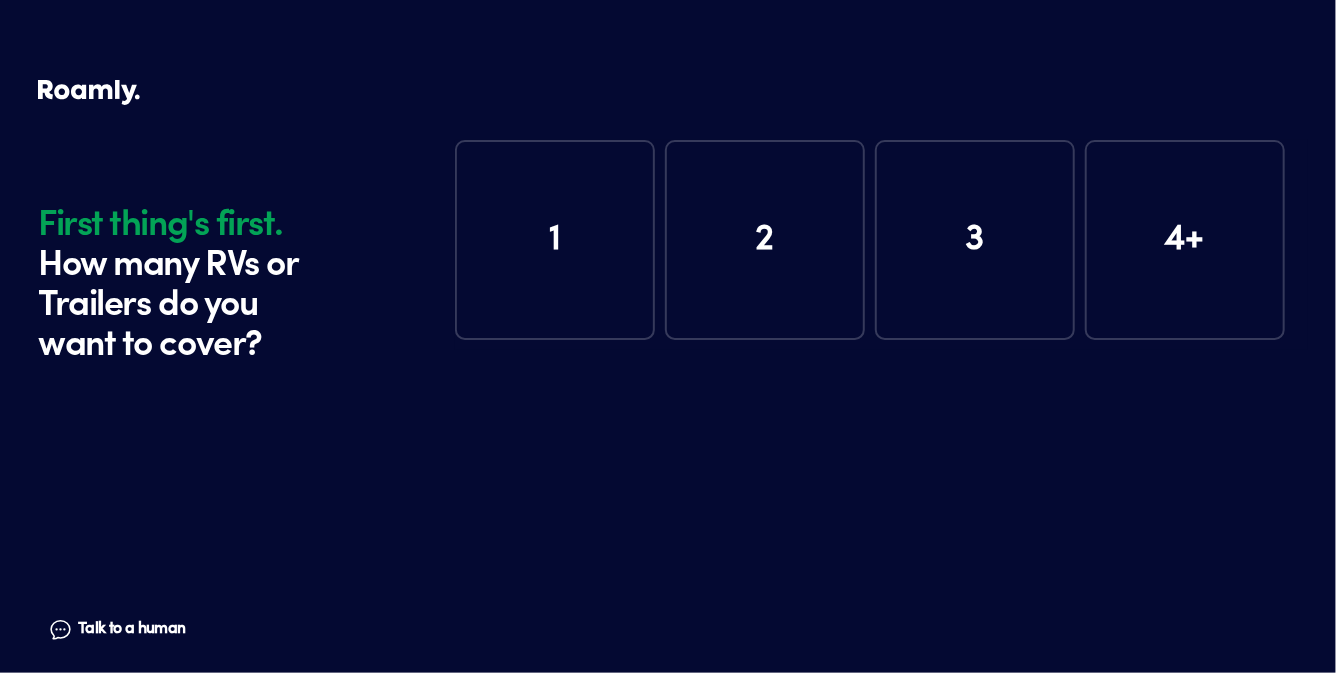 click on "1" at bounding box center [555, 240] 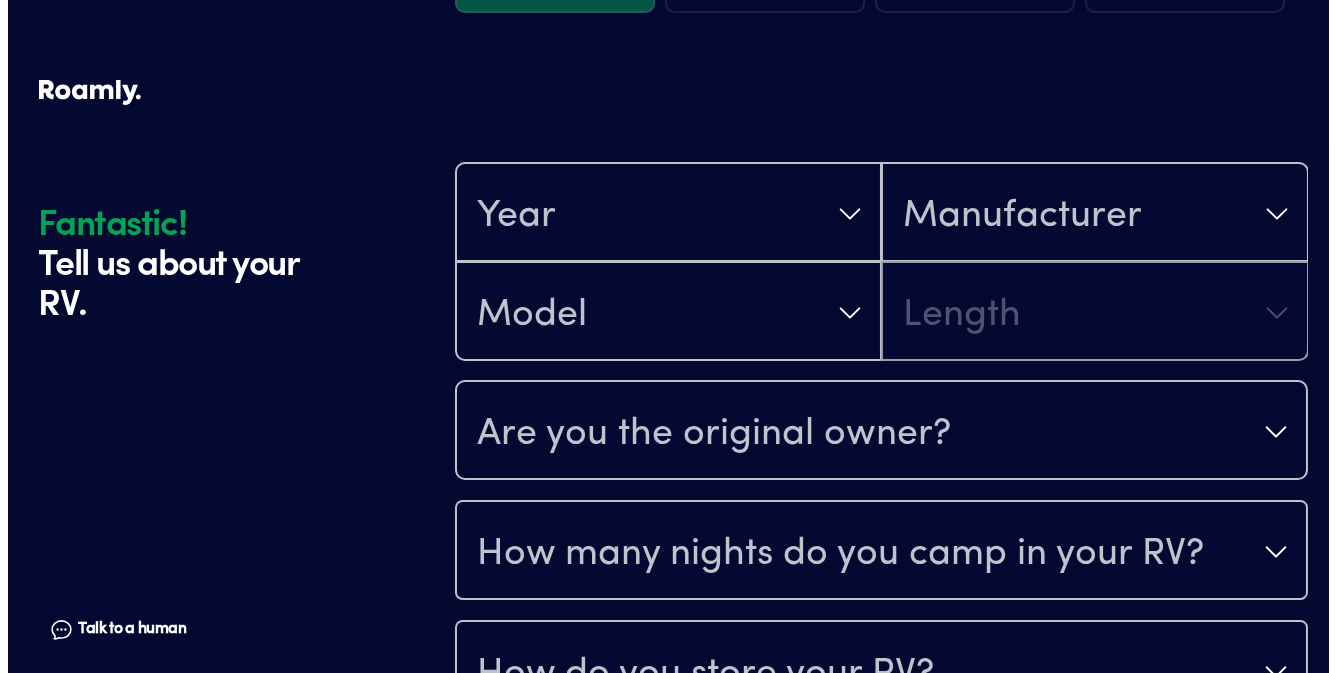 scroll, scrollTop: 390, scrollLeft: 0, axis: vertical 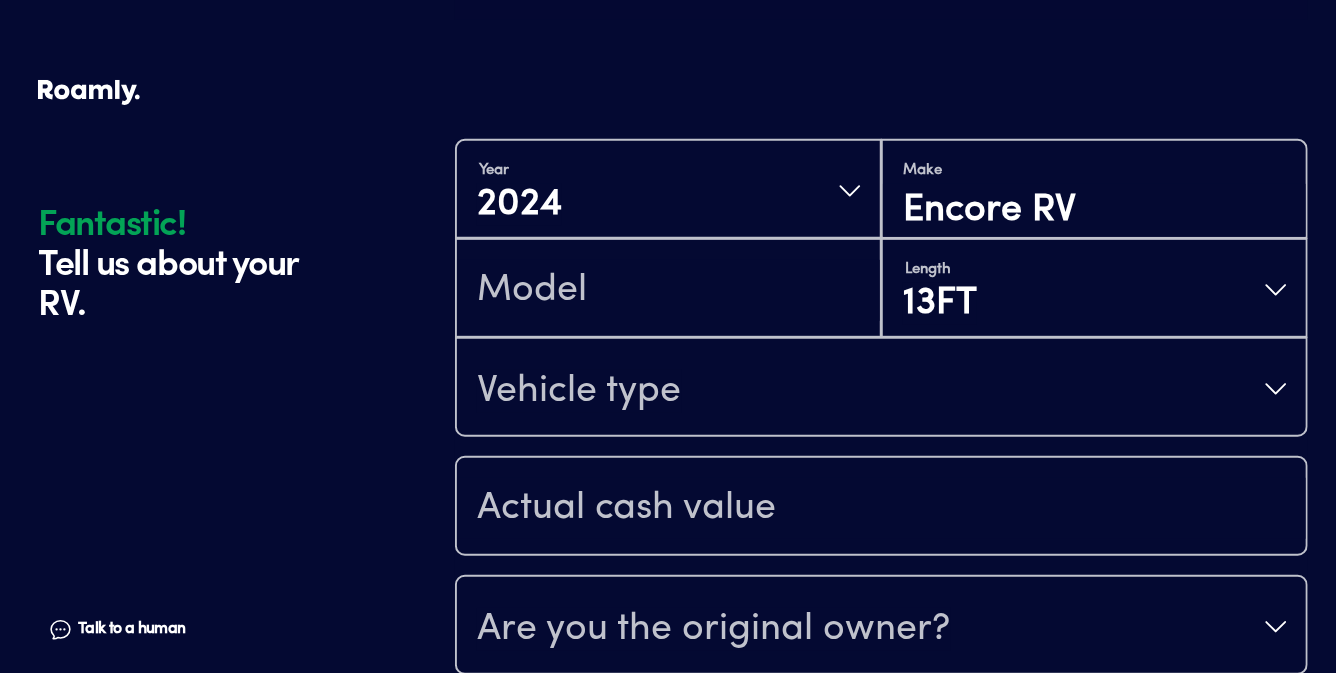 click on "Vehicle type" at bounding box center (579, 391) 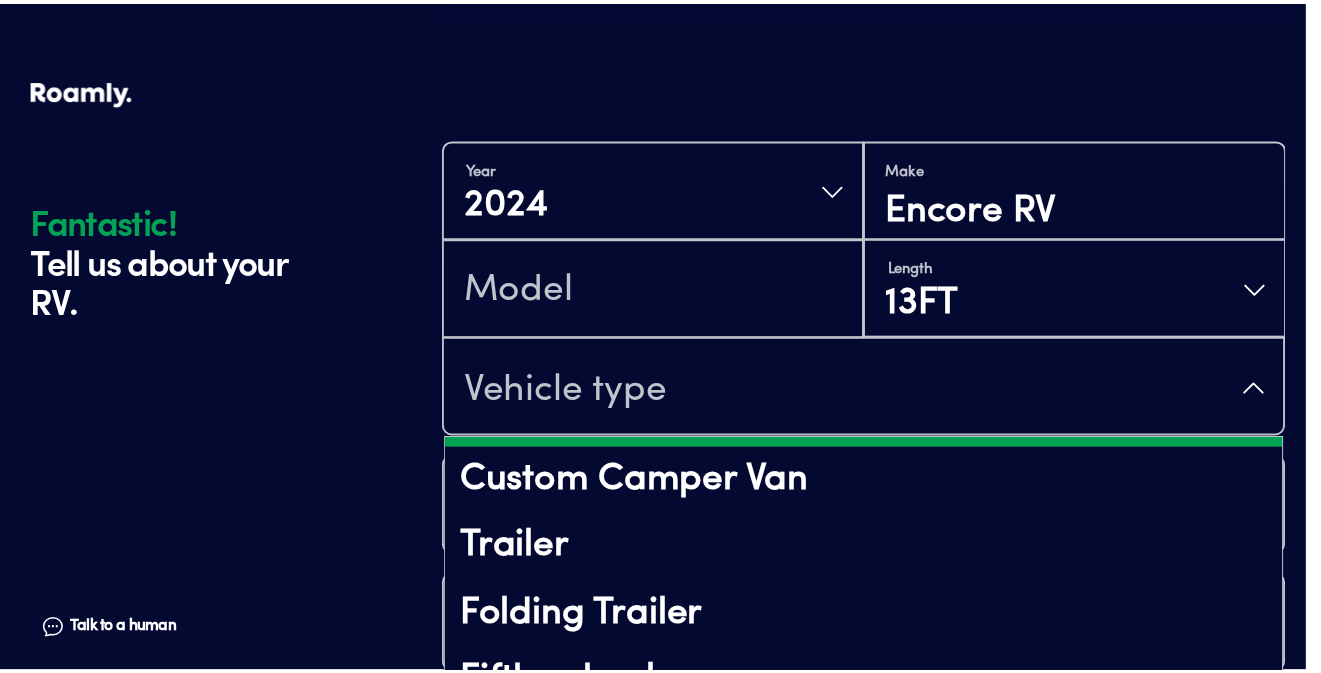 scroll, scrollTop: 233, scrollLeft: 0, axis: vertical 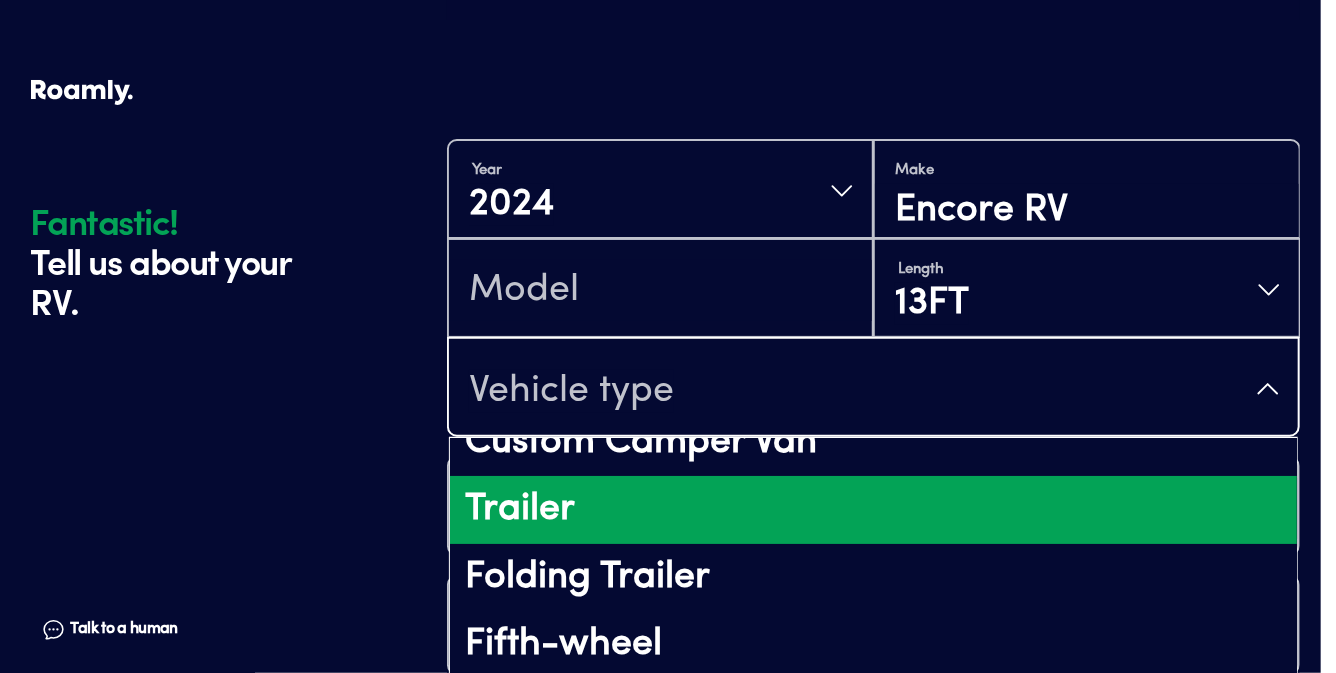 click on "Trailer" at bounding box center (873, 510) 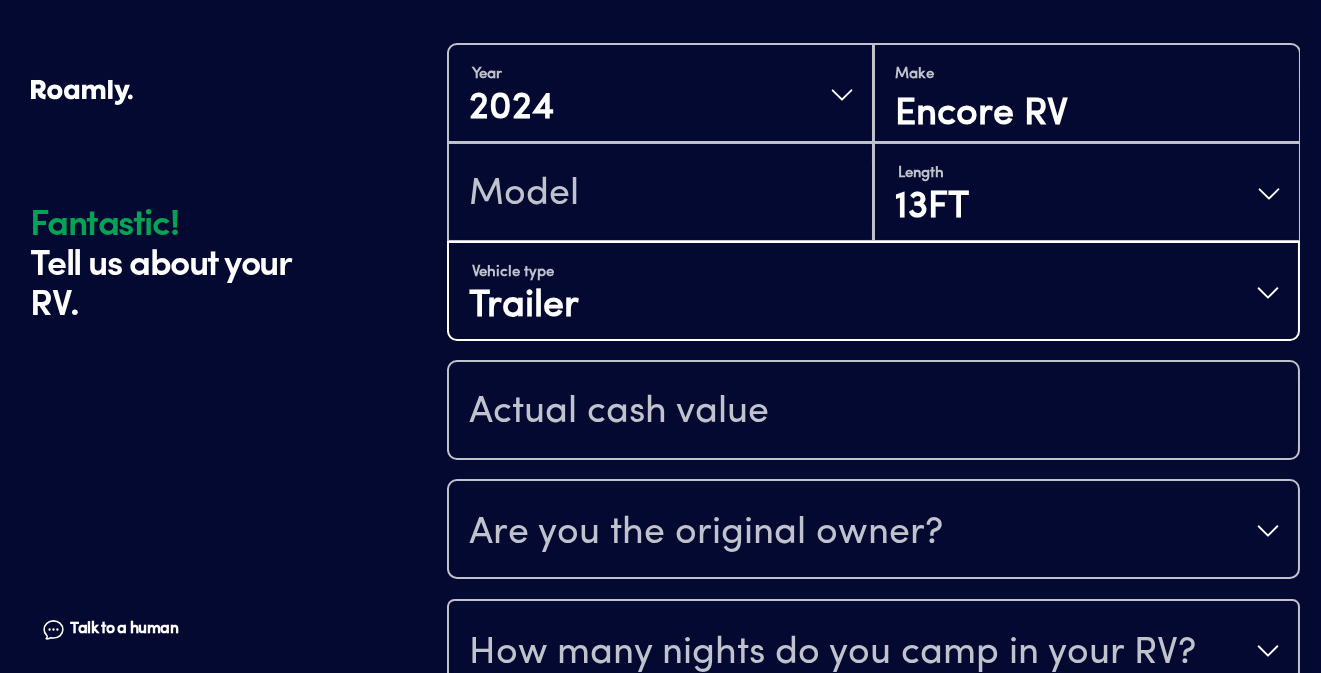 scroll, scrollTop: 489, scrollLeft: 0, axis: vertical 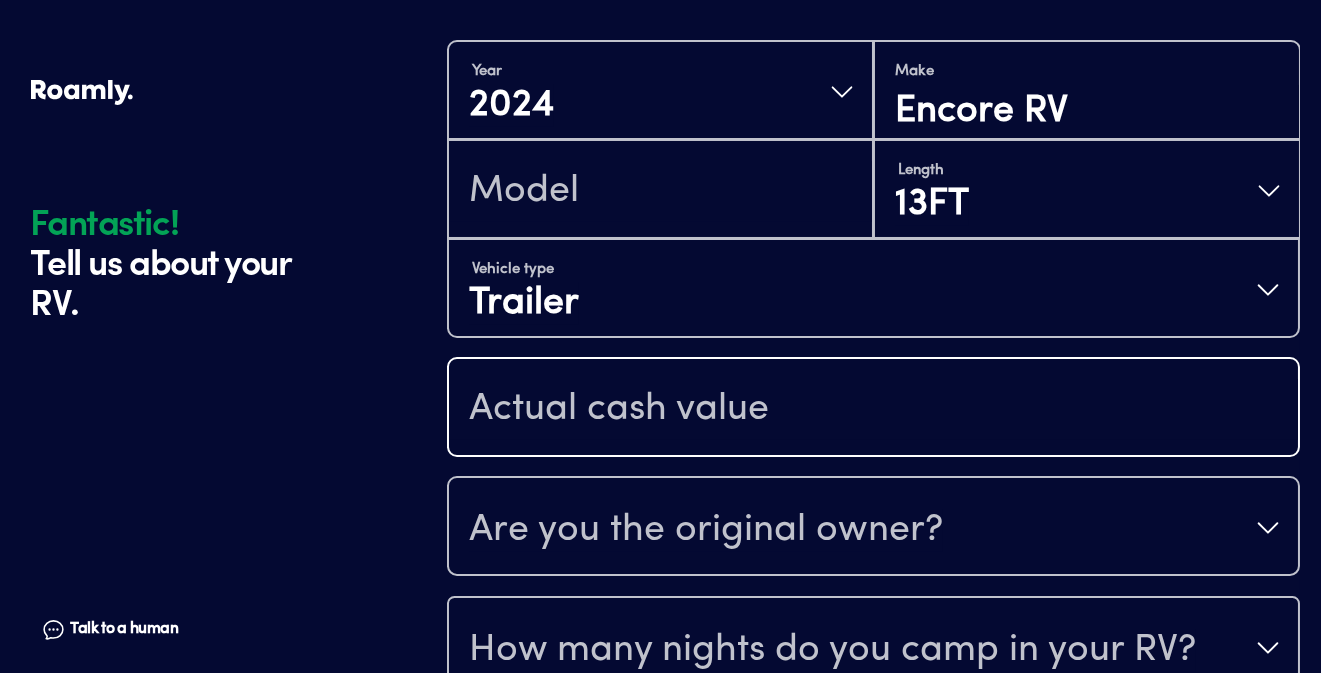 click at bounding box center (873, 409) 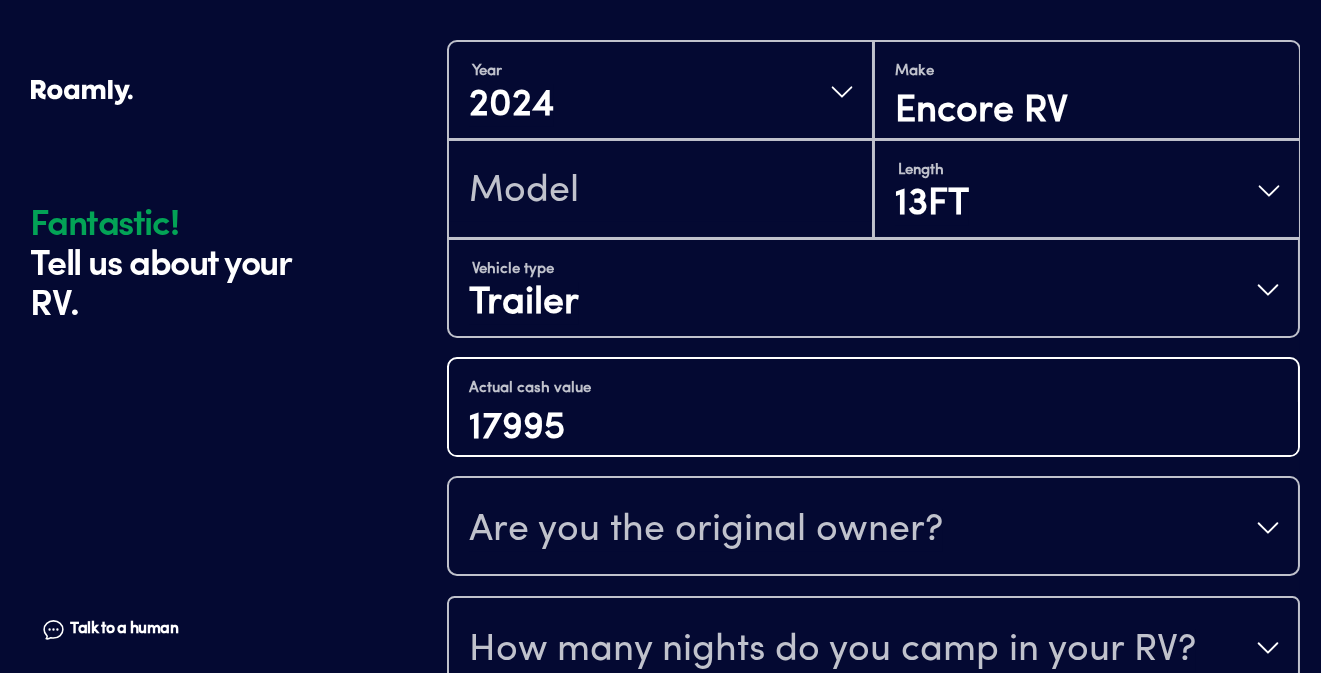 type on "17995" 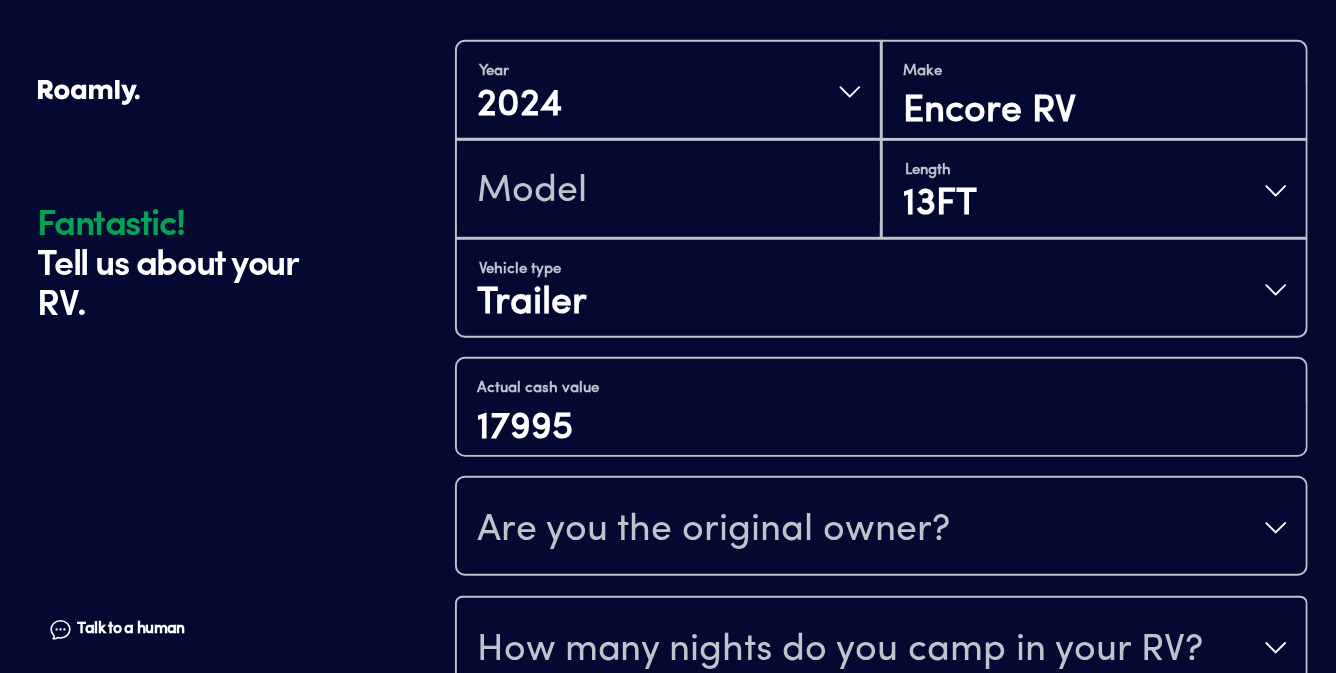 click on "Are you the original owner?" at bounding box center [714, 530] 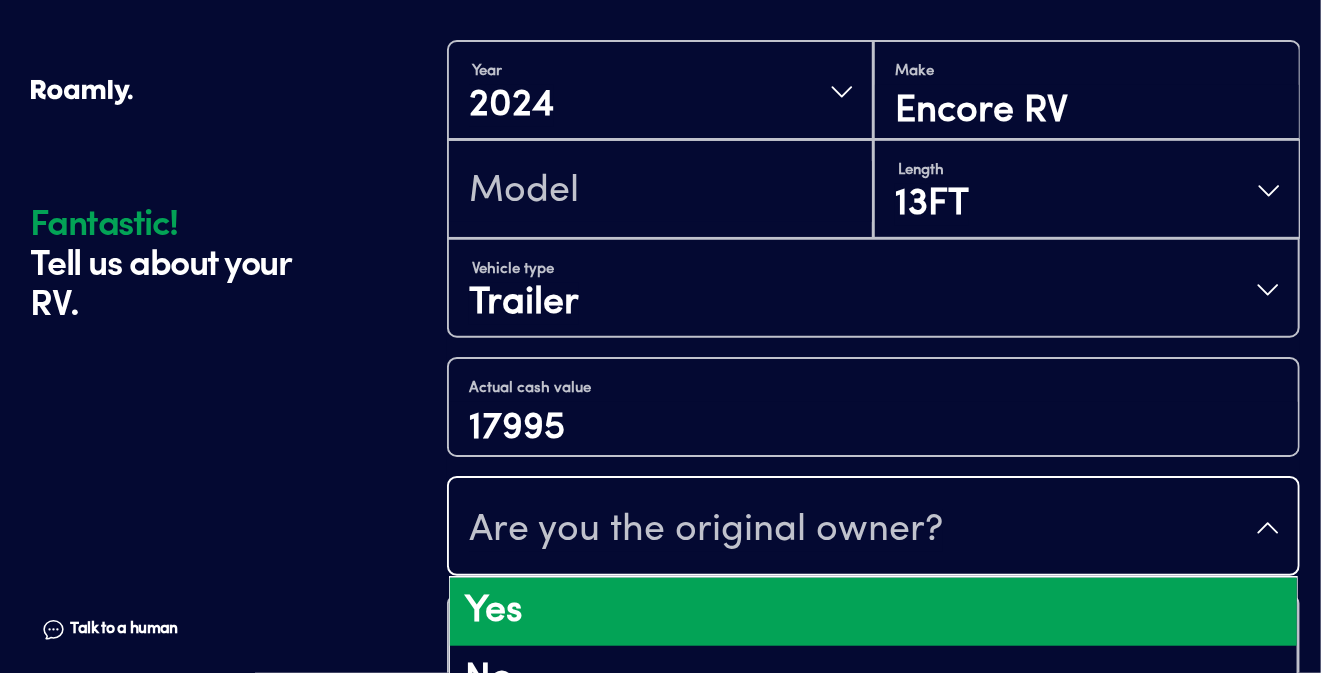 click on "Yes" at bounding box center (873, 612) 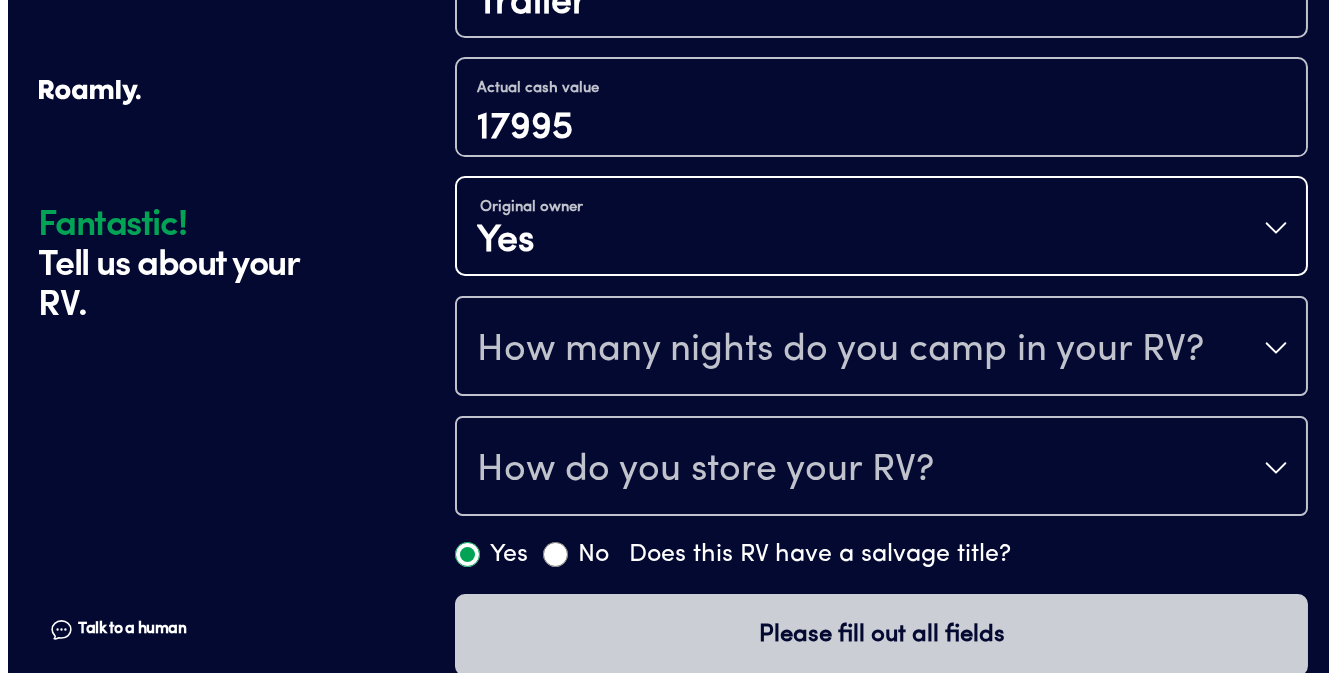 scroll, scrollTop: 790, scrollLeft: 0, axis: vertical 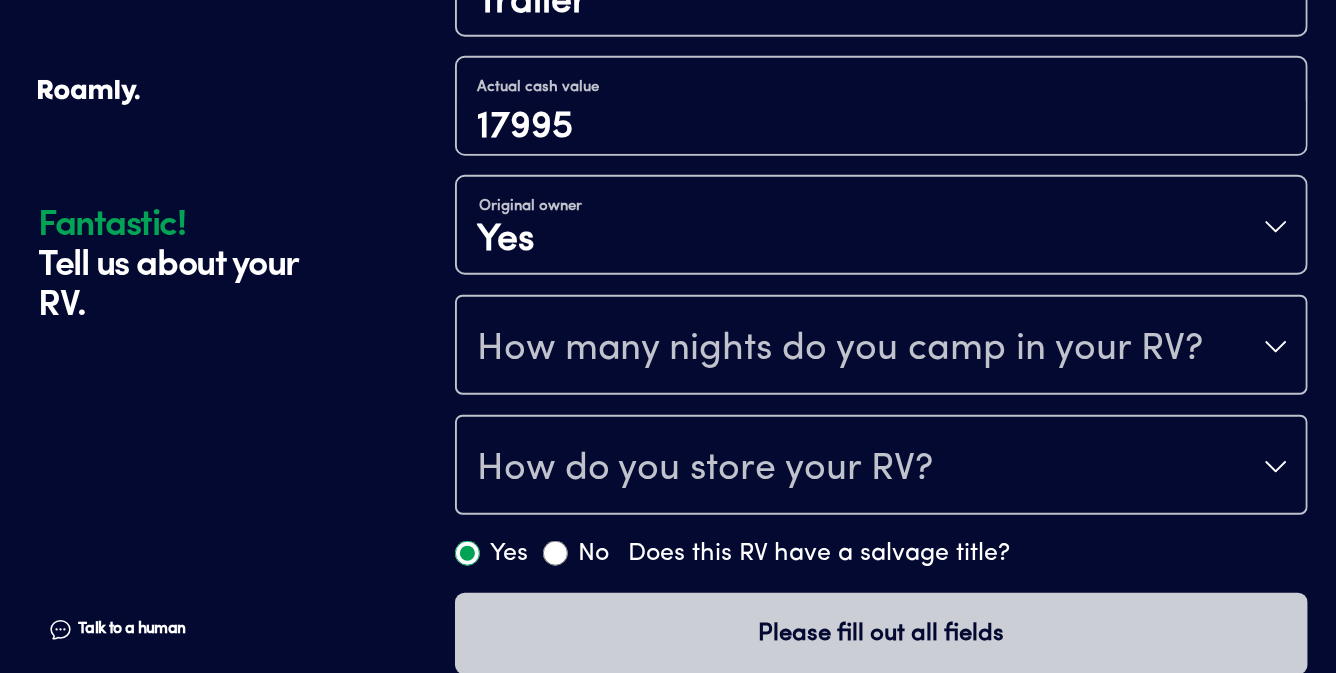 click on "How many nights do you camp in your RV?" at bounding box center (840, 349) 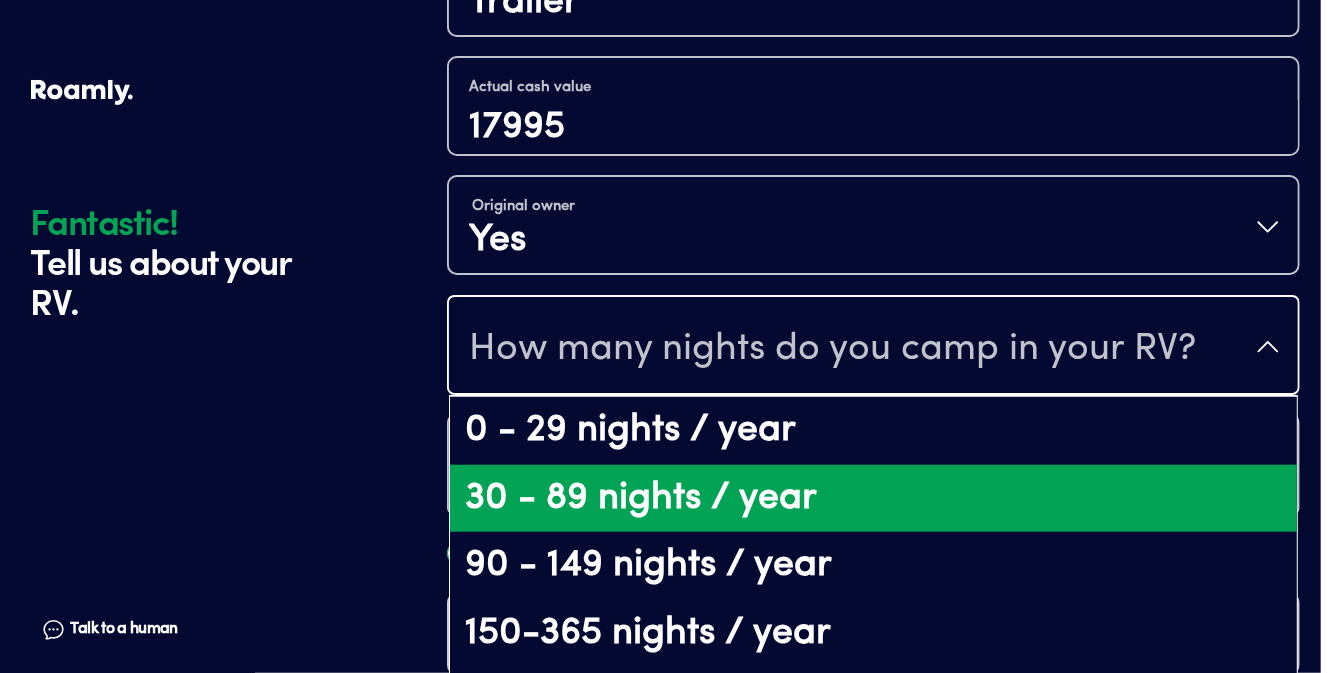 click on "30 - 89 nights / year" at bounding box center (873, 499) 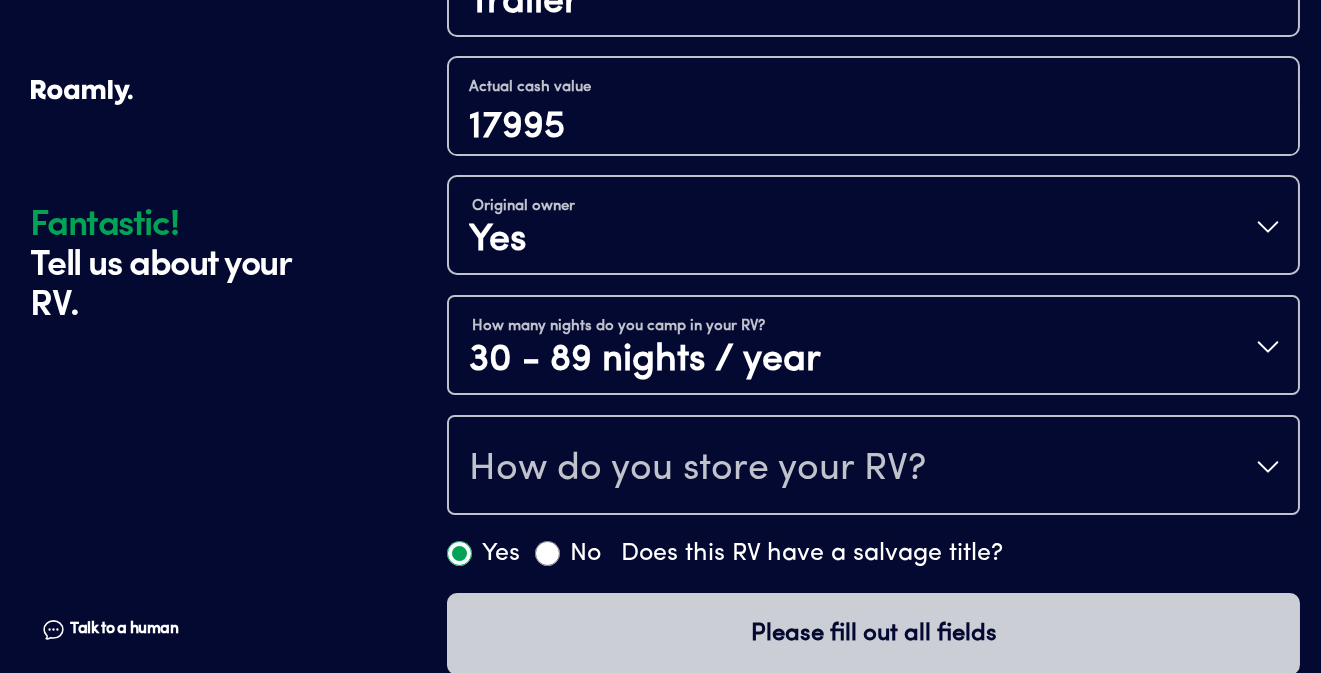 click on "How do you store your RV?" at bounding box center (697, 469) 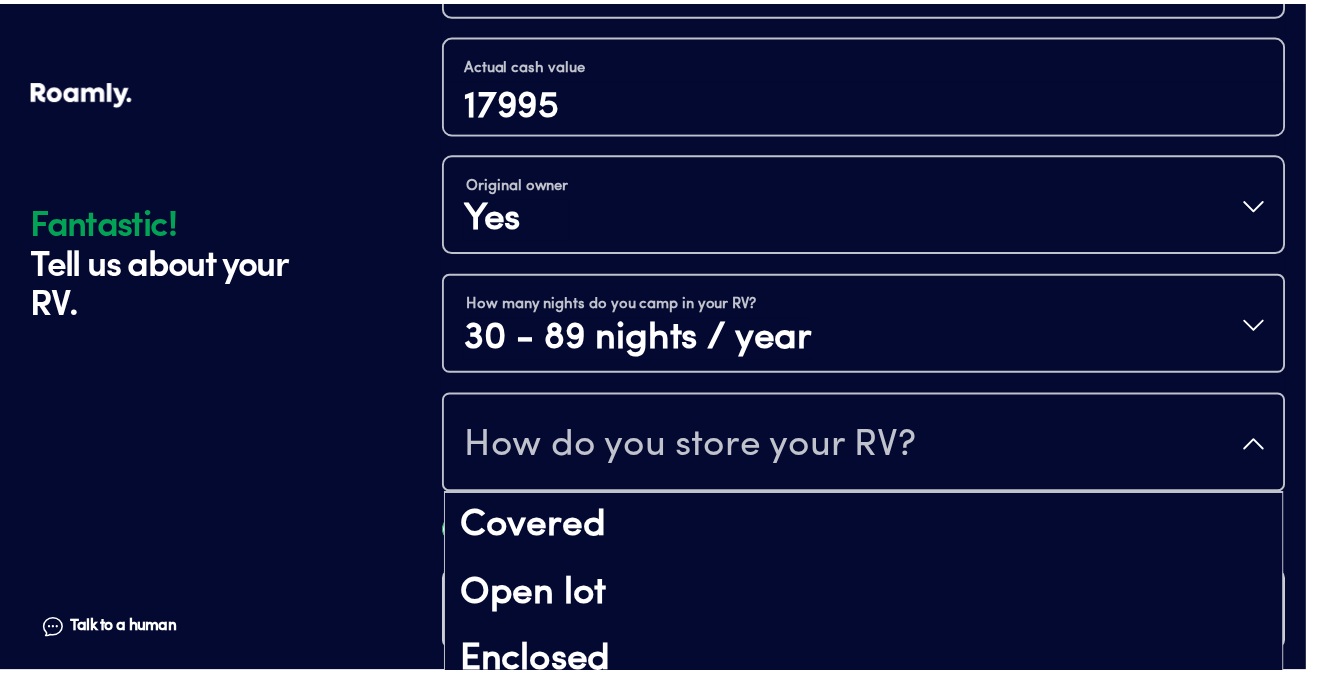 scroll, scrollTop: 24, scrollLeft: 0, axis: vertical 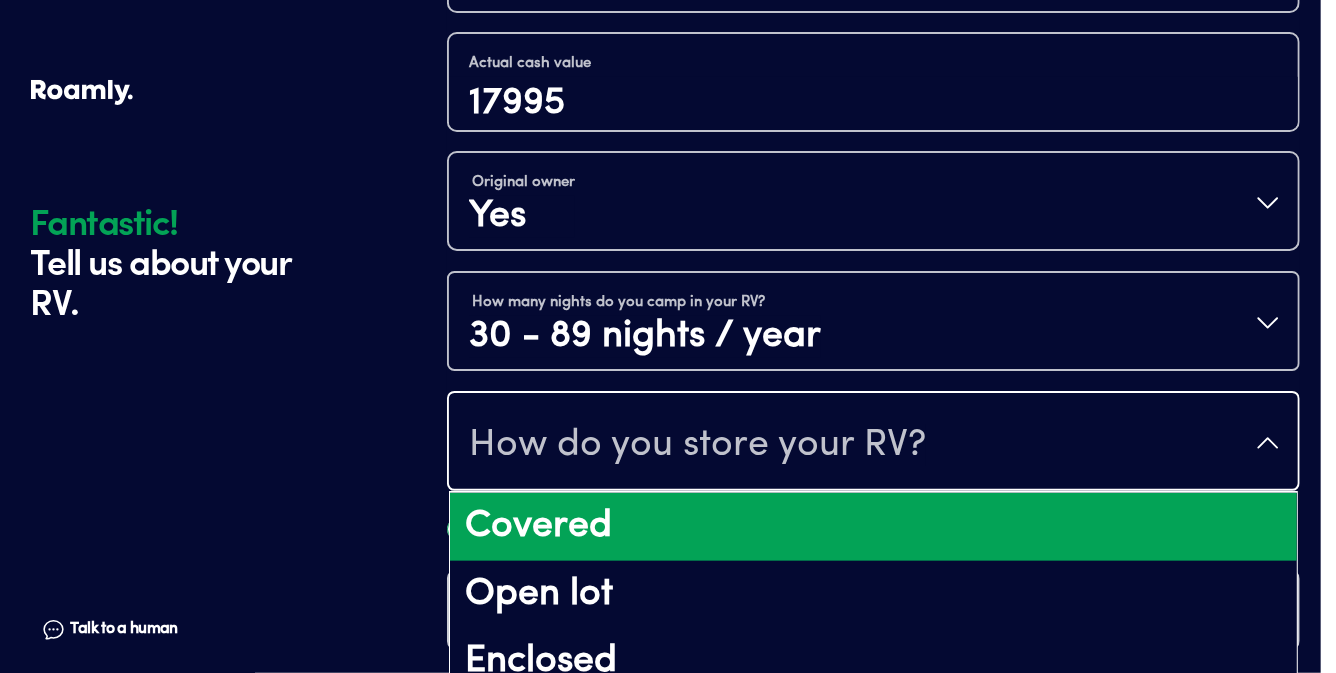 click on "Covered" at bounding box center [873, 527] 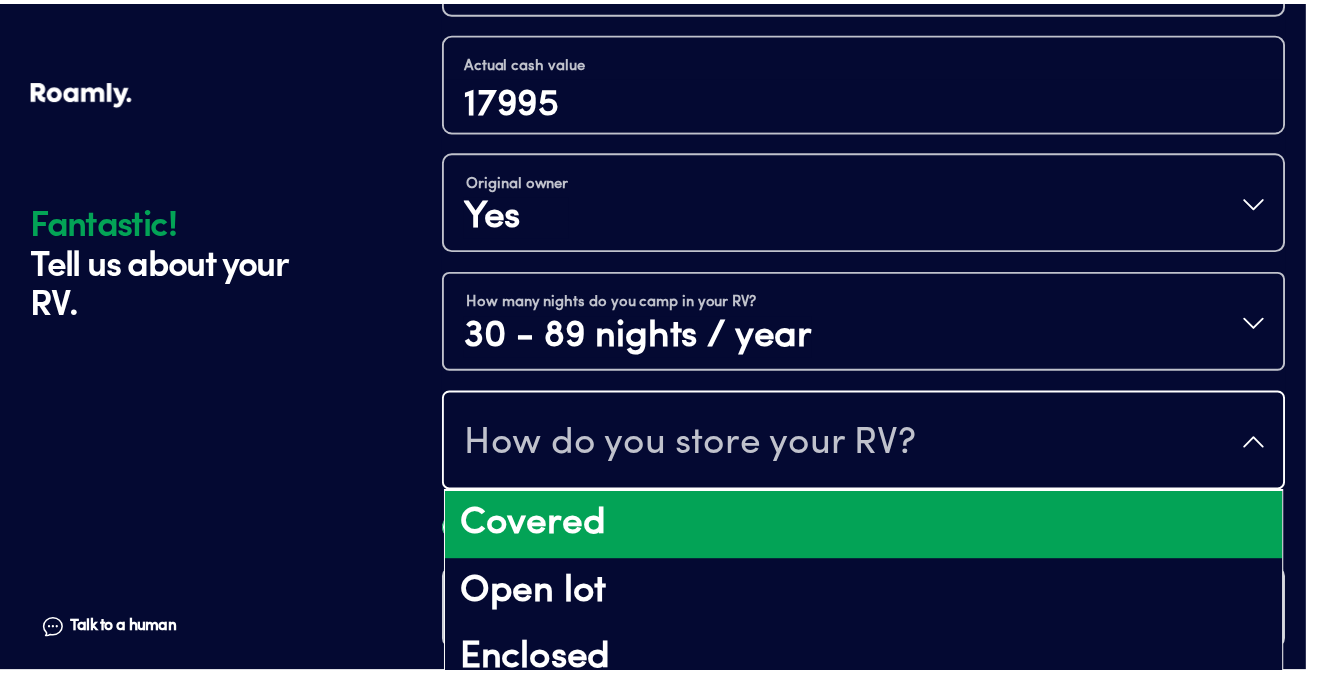 scroll, scrollTop: 0, scrollLeft: 0, axis: both 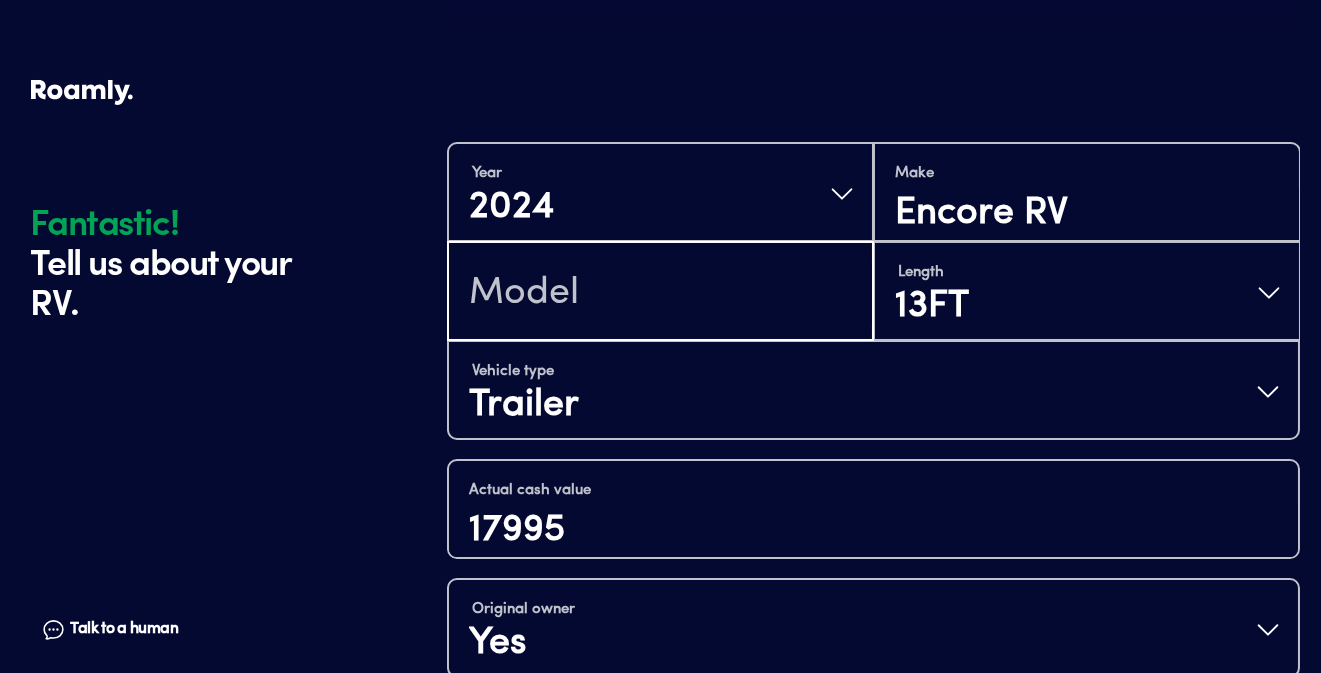 click at bounding box center (660, 293) 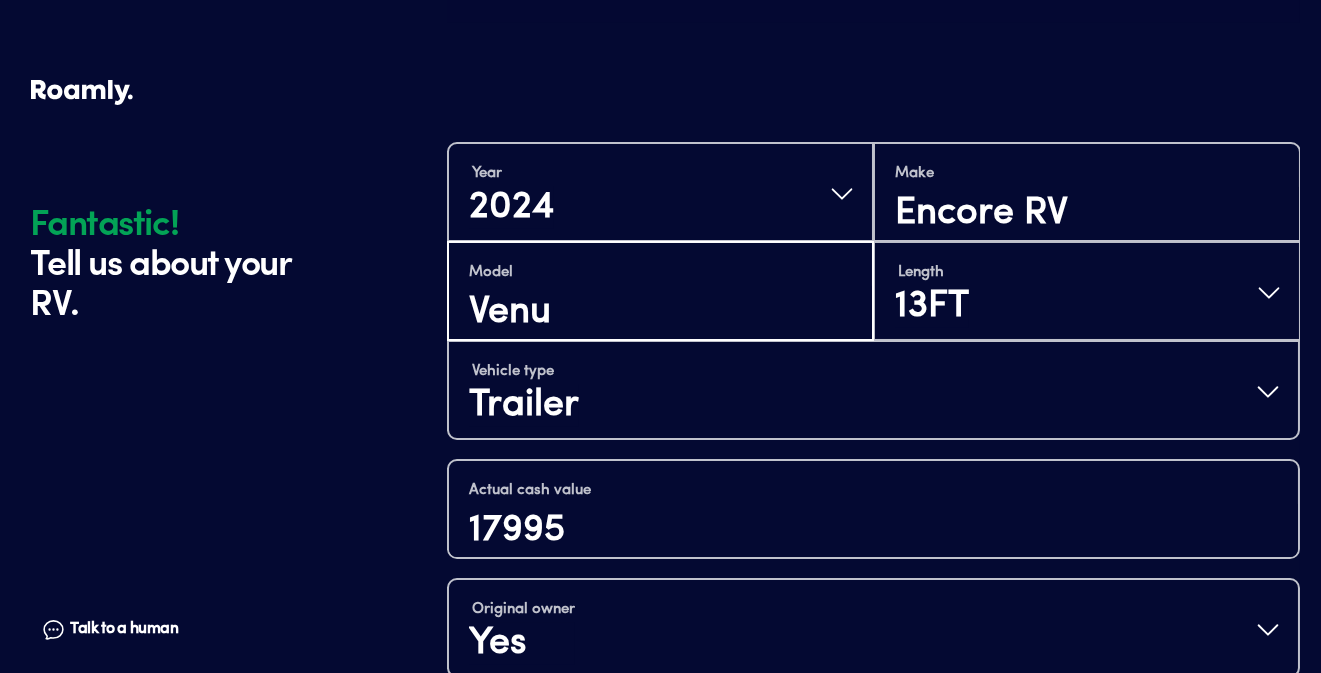 type on "Venu" 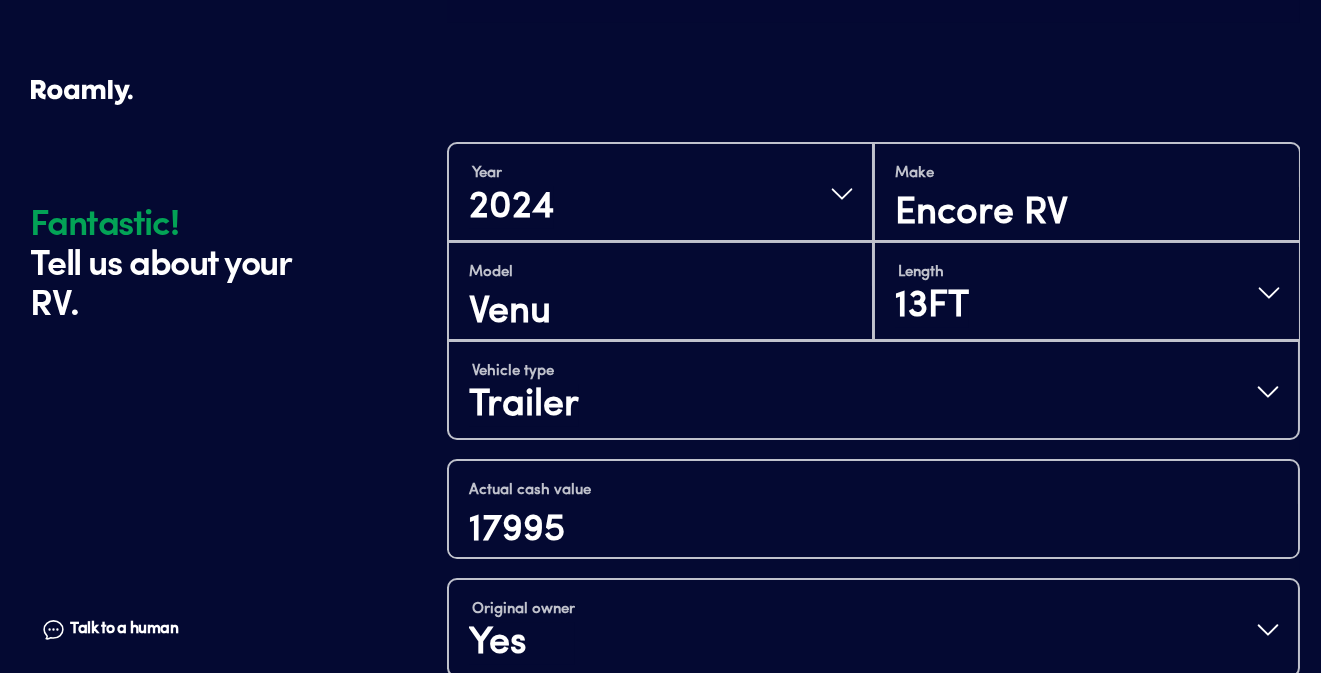 click on "Fantastic! Tell us about your RV. Talk to a human Chat" at bounding box center [234, 360] 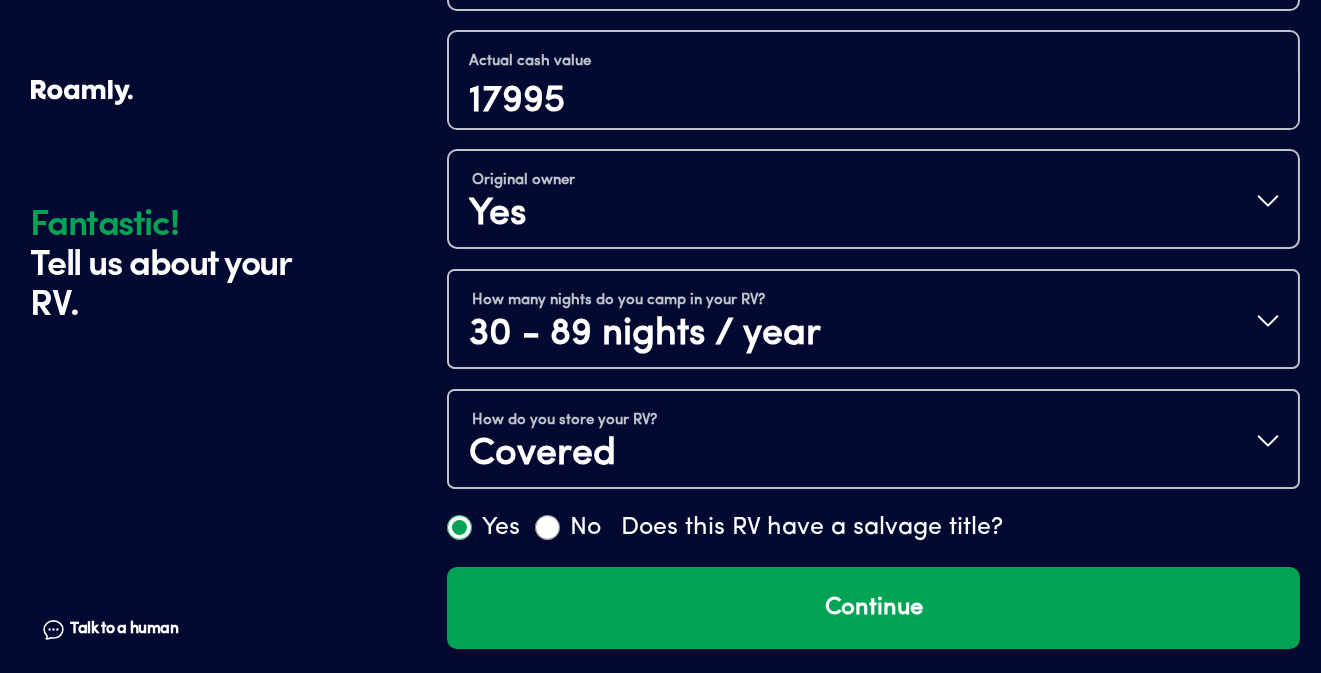 scroll, scrollTop: 820, scrollLeft: 0, axis: vertical 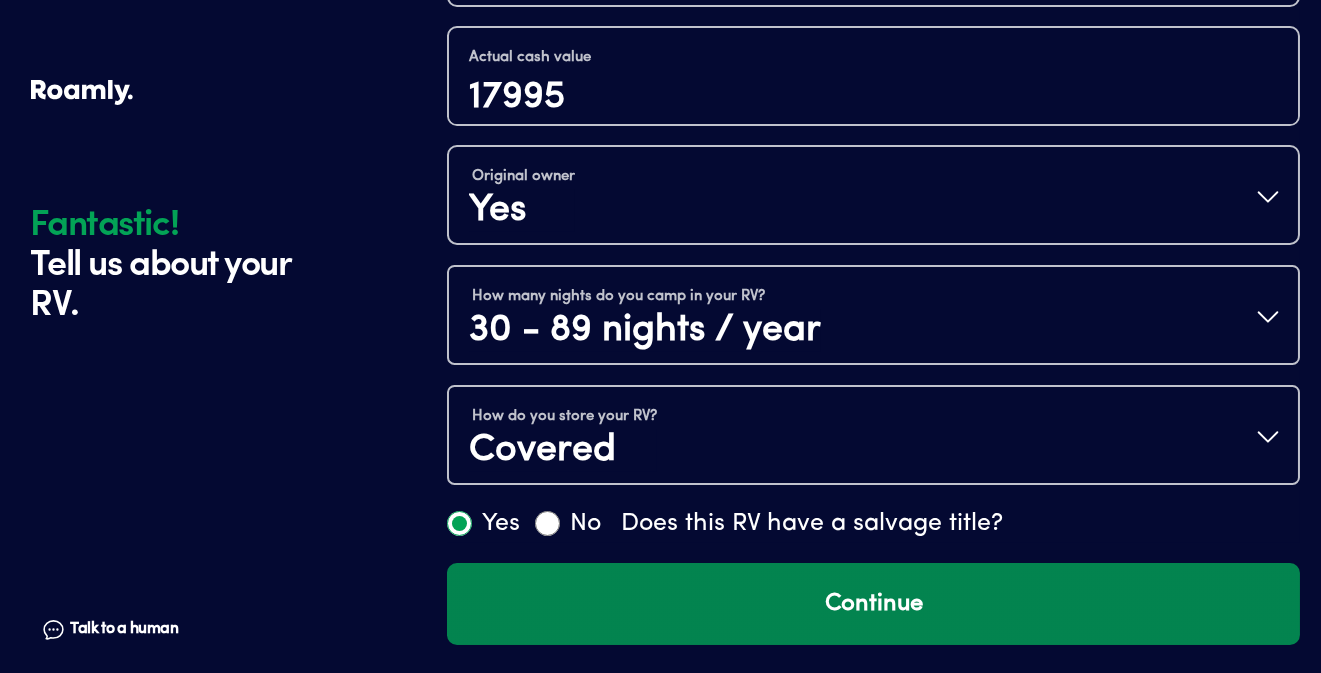 click on "Continue" at bounding box center [873, 604] 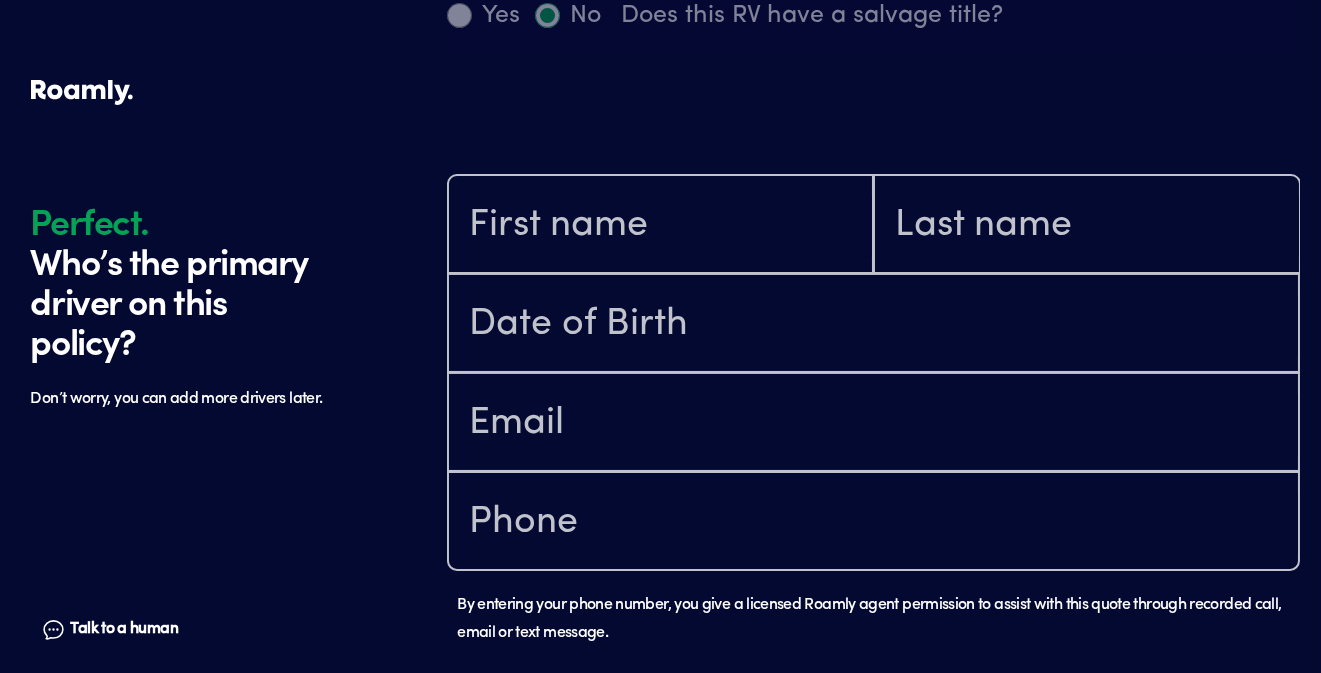 scroll, scrollTop: 1402, scrollLeft: 0, axis: vertical 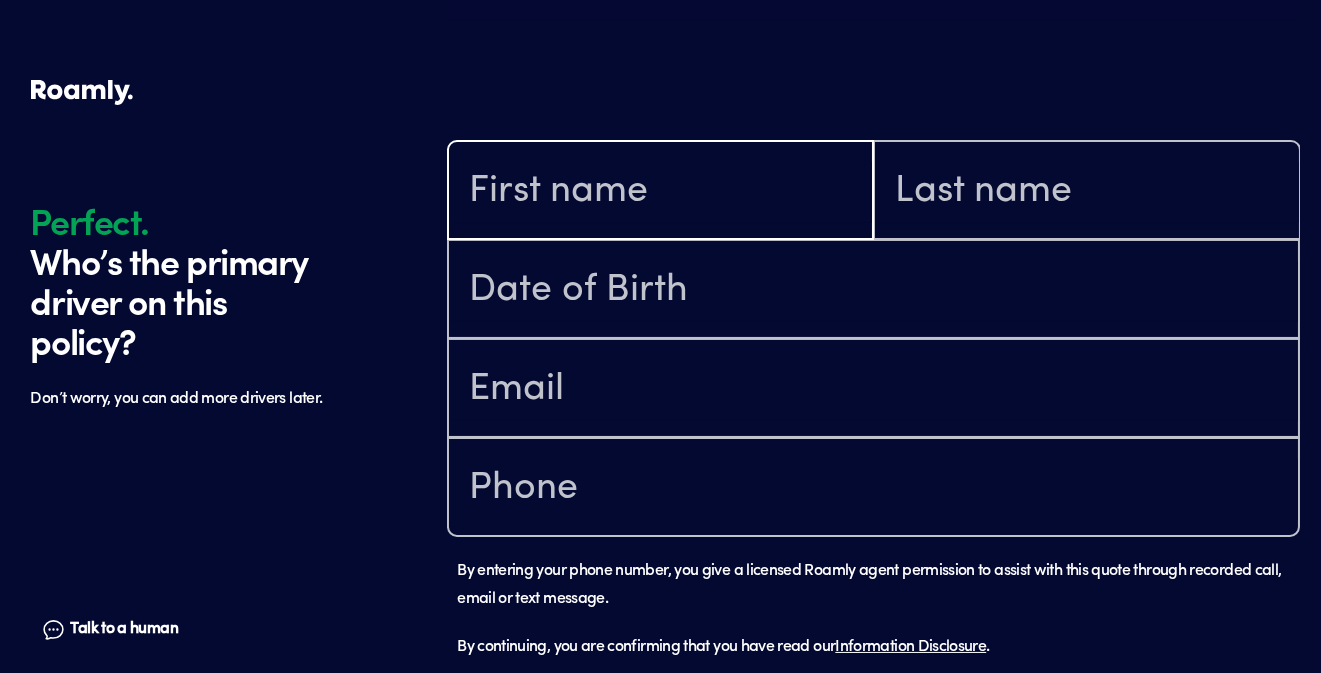 click at bounding box center [660, 192] 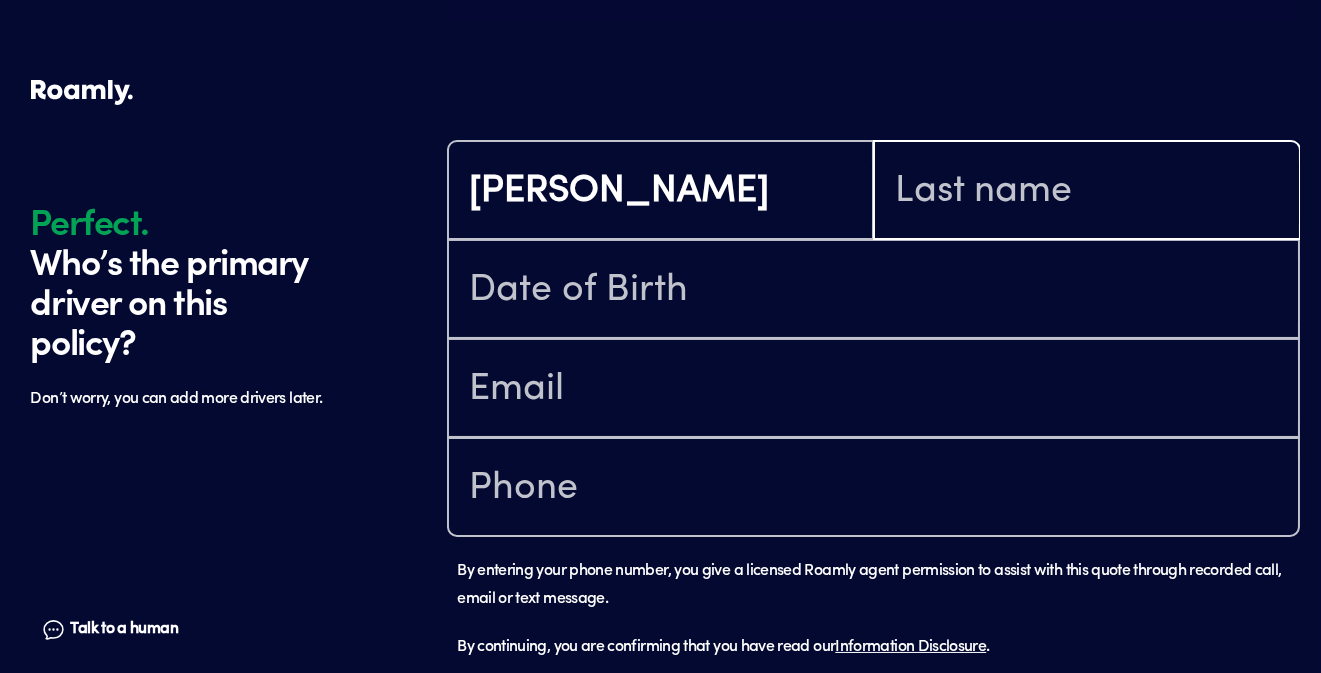 type on "[PERSON_NAME]" 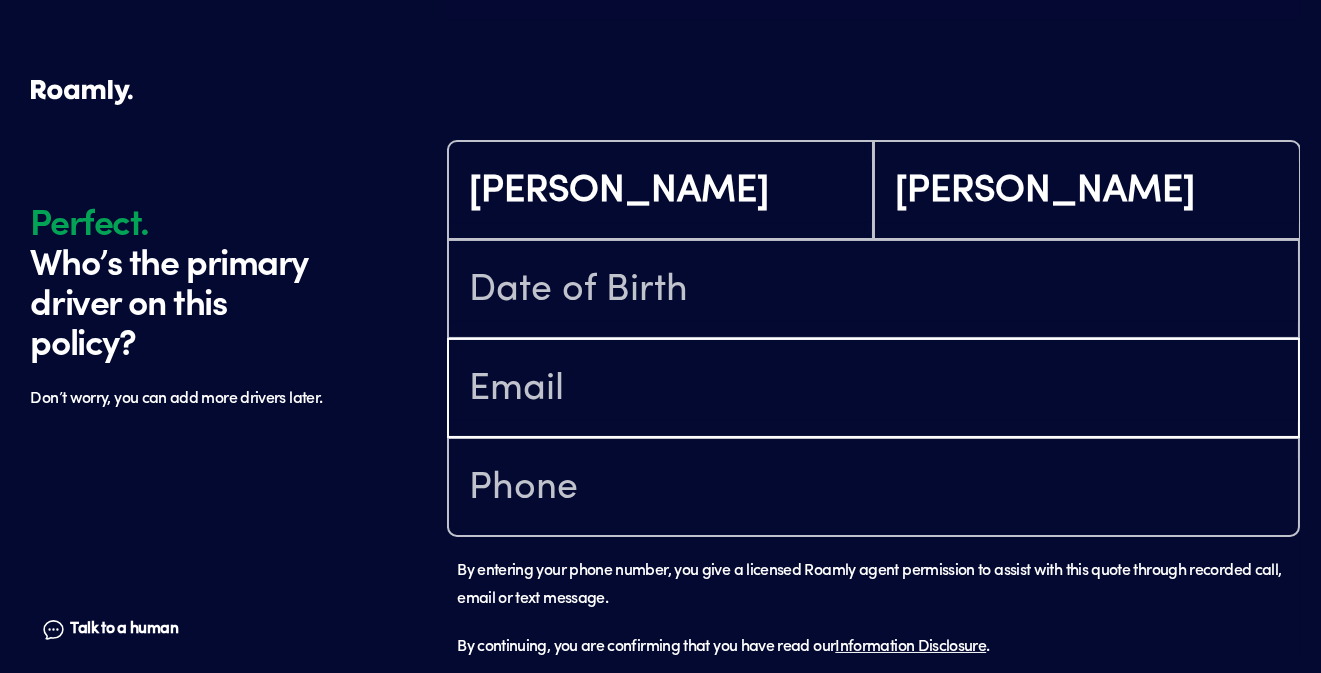 type on "[EMAIL_ADDRESS][DOMAIN_NAME]" 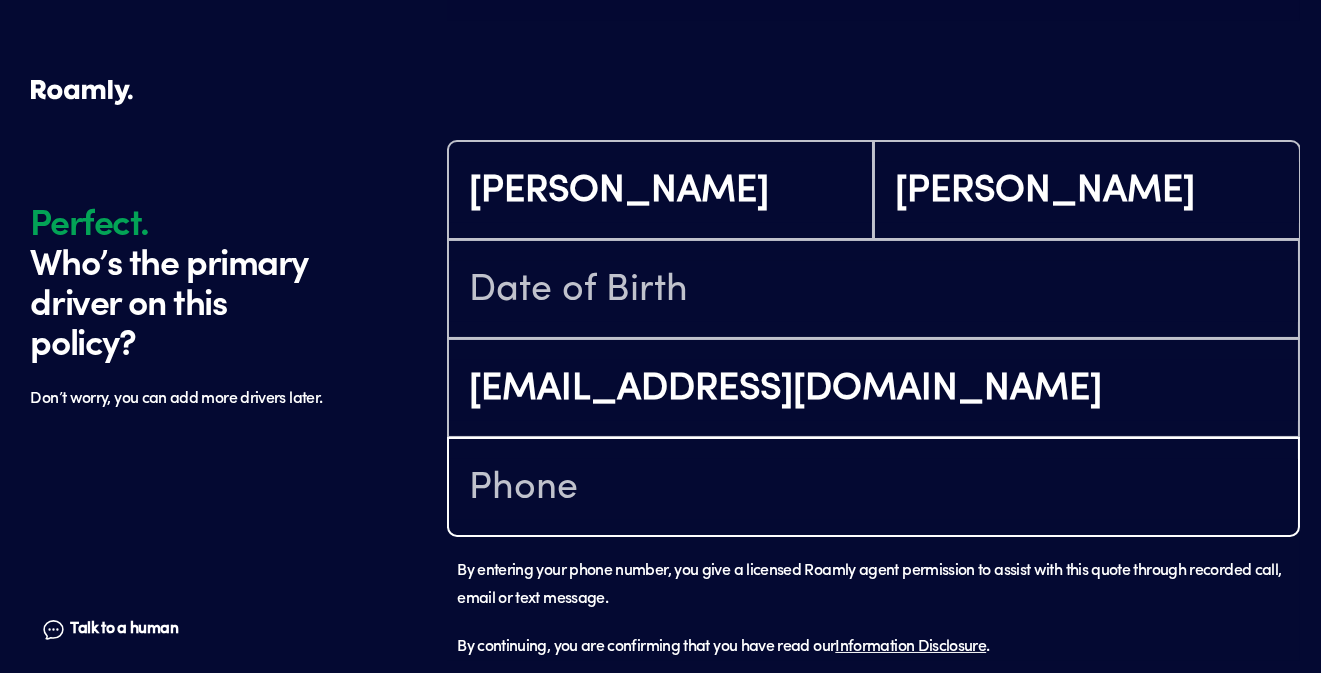 type on "[PHONE_NUMBER]" 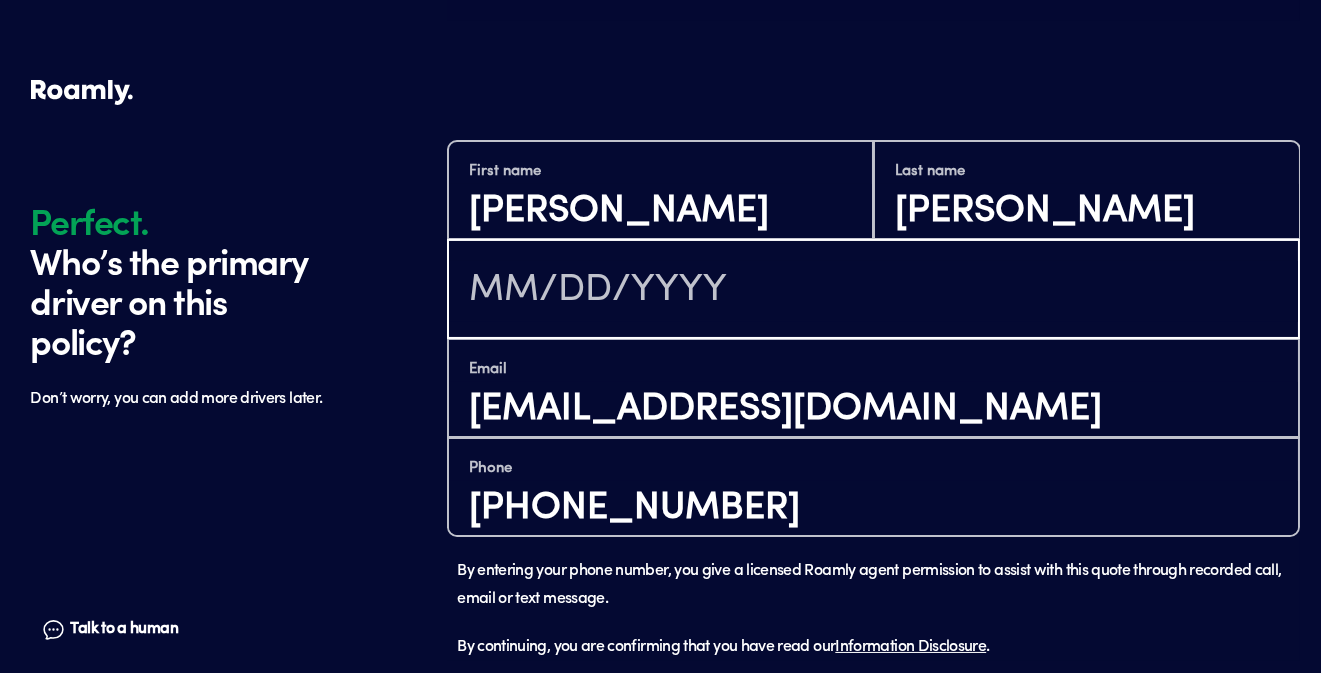 click at bounding box center (873, 291) 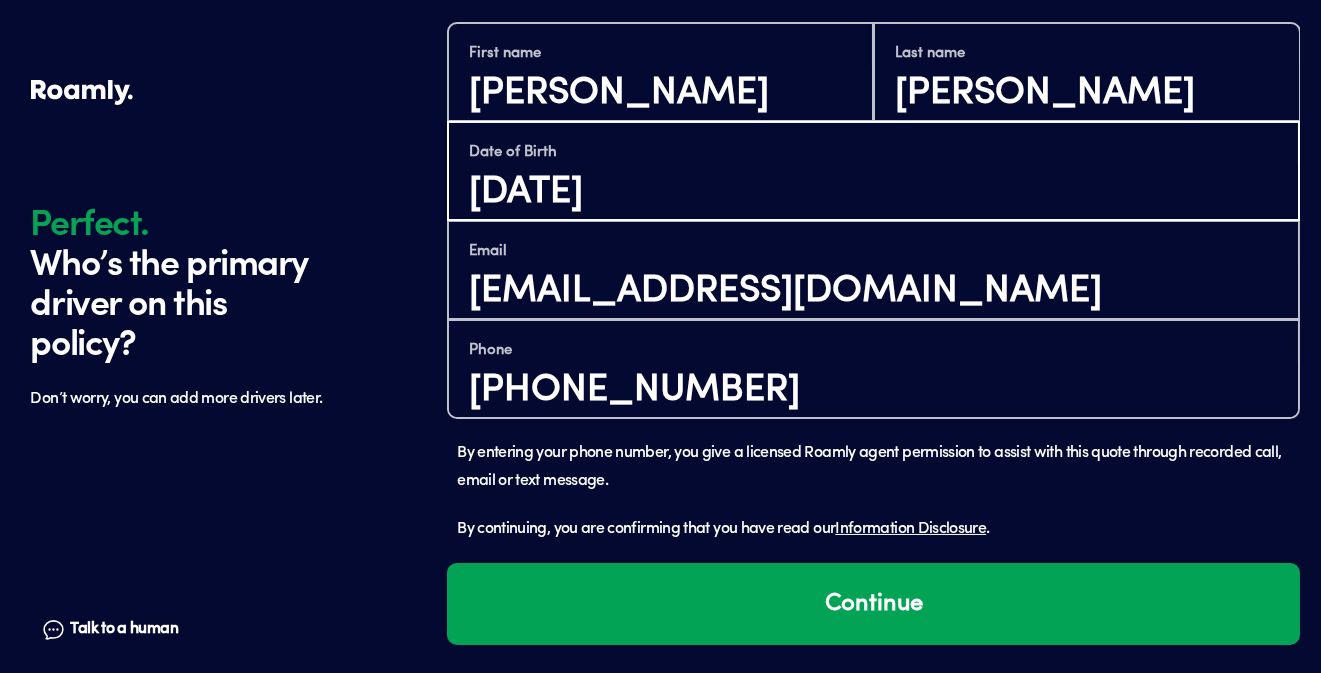 scroll, scrollTop: 1521, scrollLeft: 0, axis: vertical 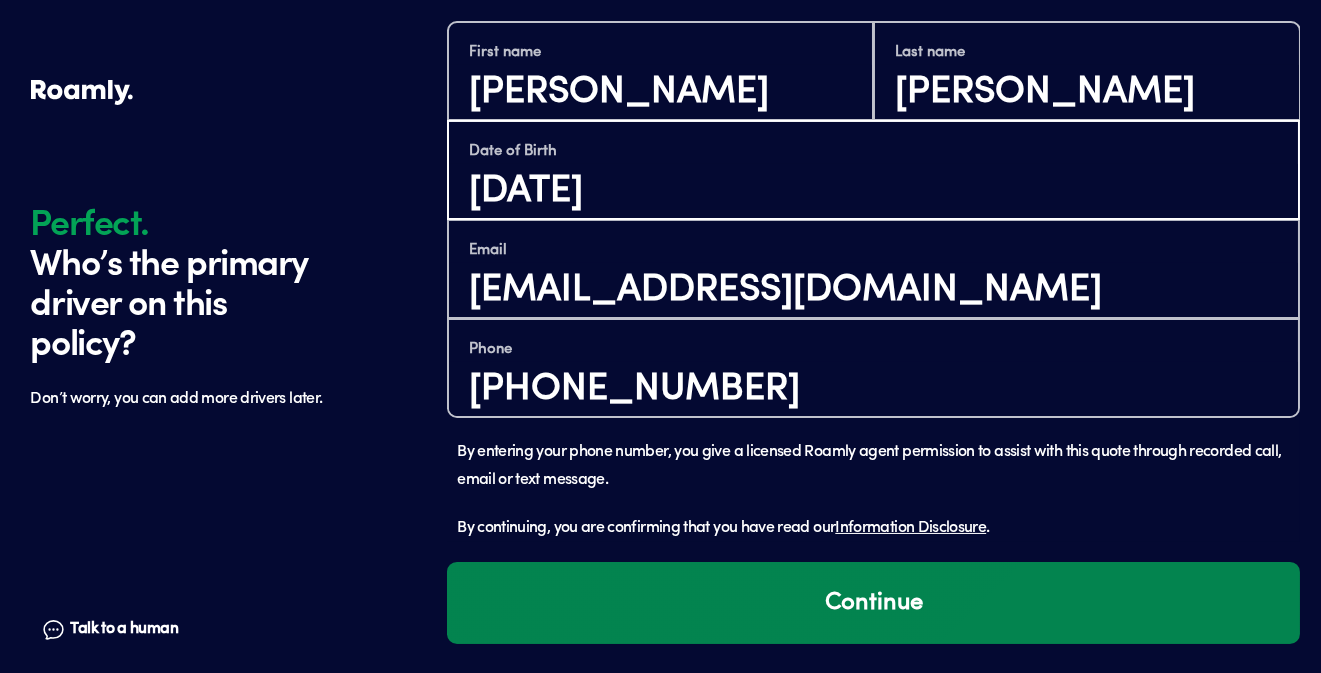 type on "[DATE]" 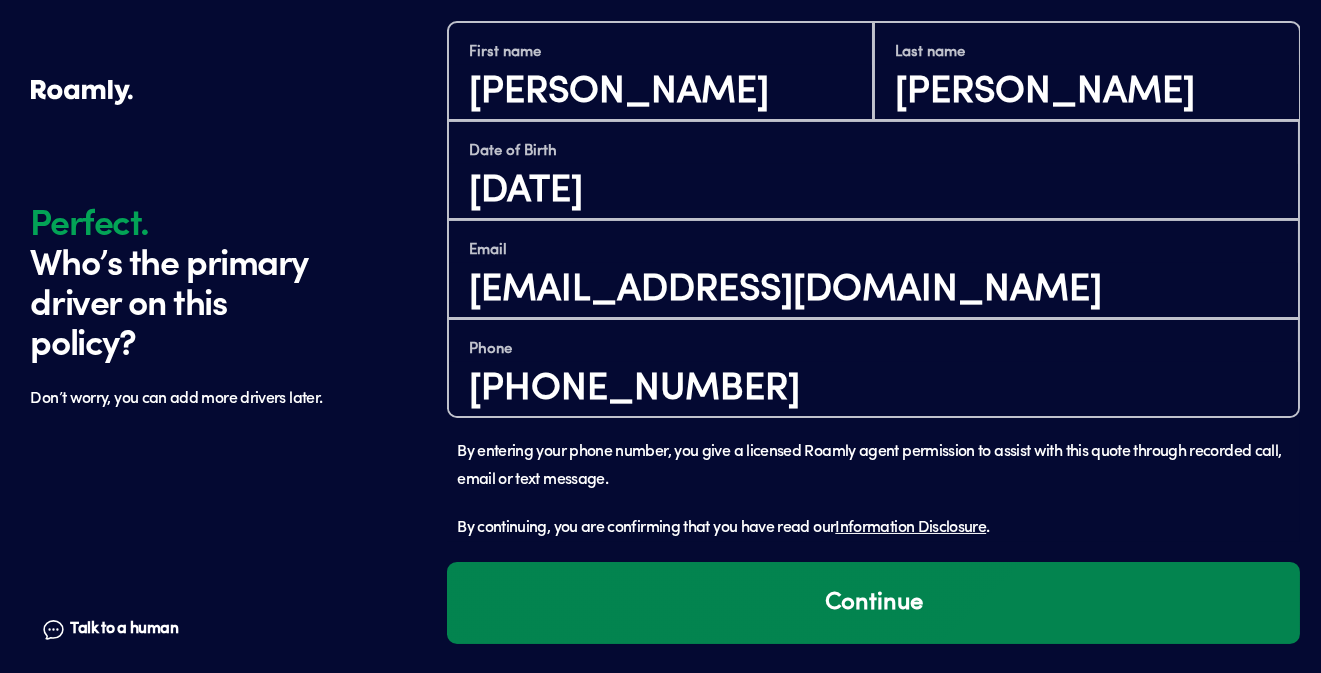 click on "Continue" at bounding box center (873, 603) 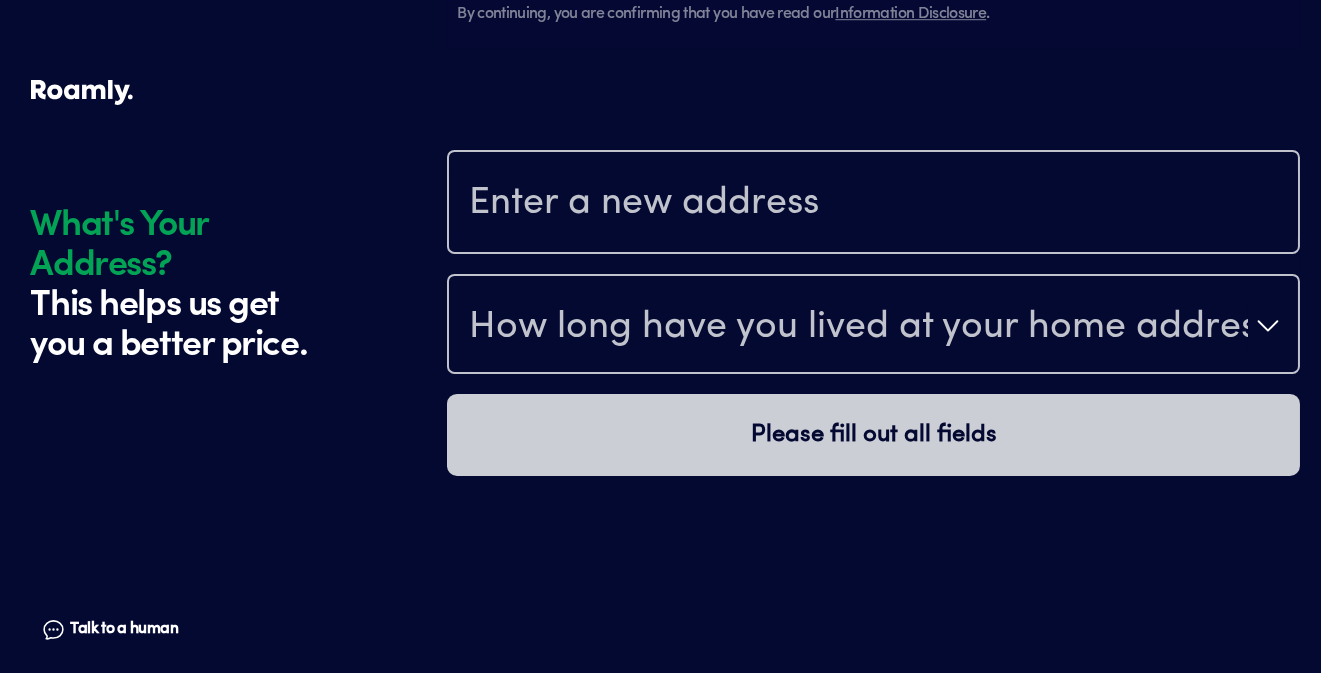 scroll, scrollTop: 2097, scrollLeft: 0, axis: vertical 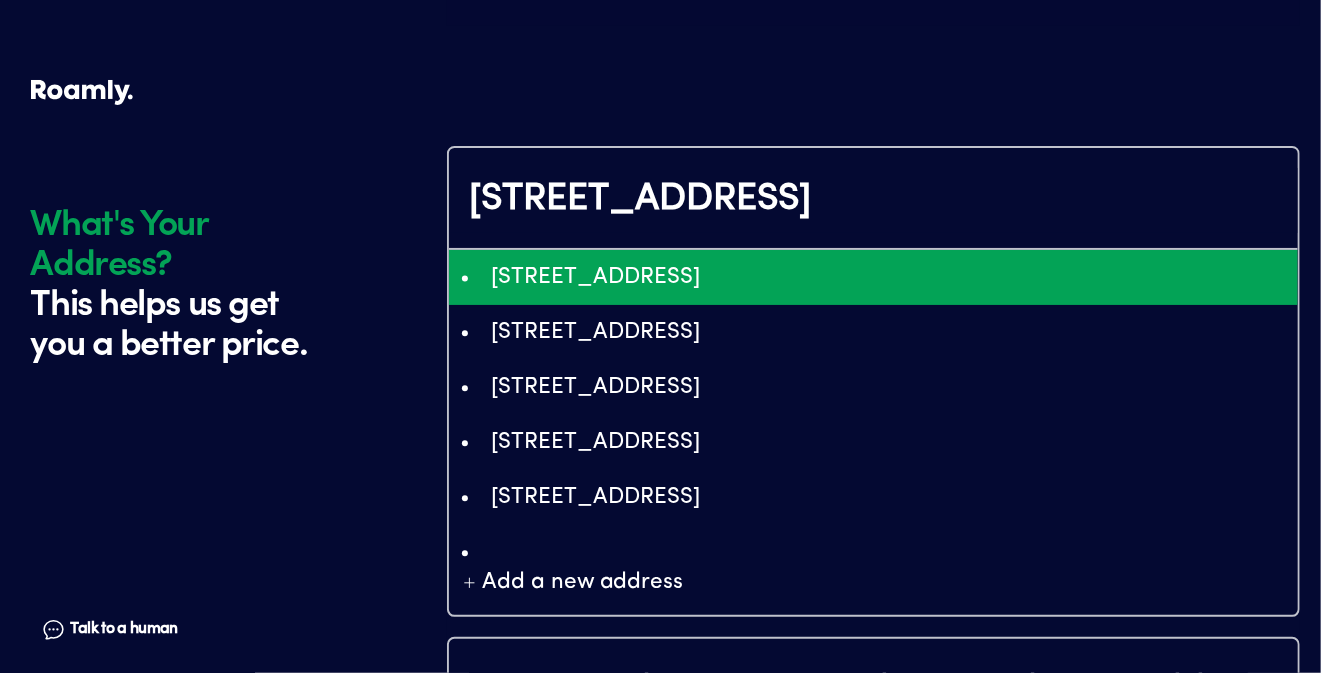 type on "EigyMDAgTiAzNXRoIEF2ZSBsb3QgMjA4LCBHcmVlbGV5LCBDTywgVVNBIiMaIQoWChQKEgnjO90DlaNuhxH2kVuT3I4aJhIHbG90IDIwOA" 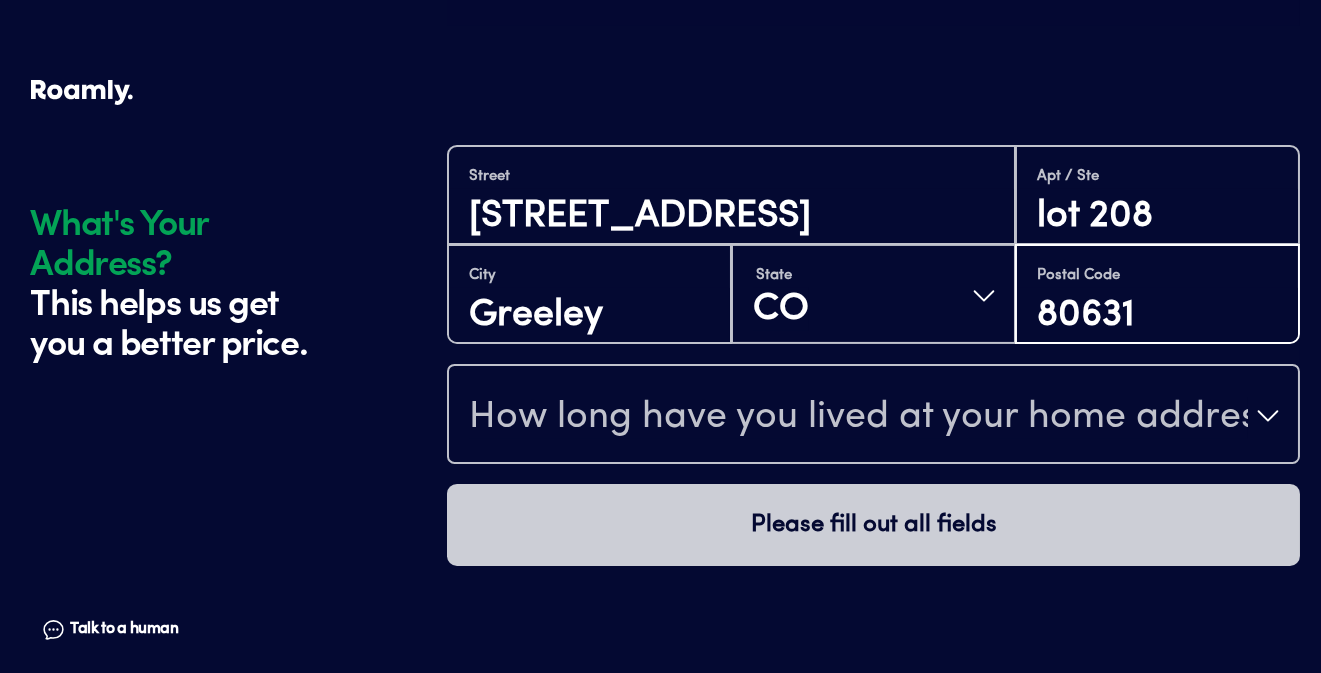 click on "80631" at bounding box center (1157, 315) 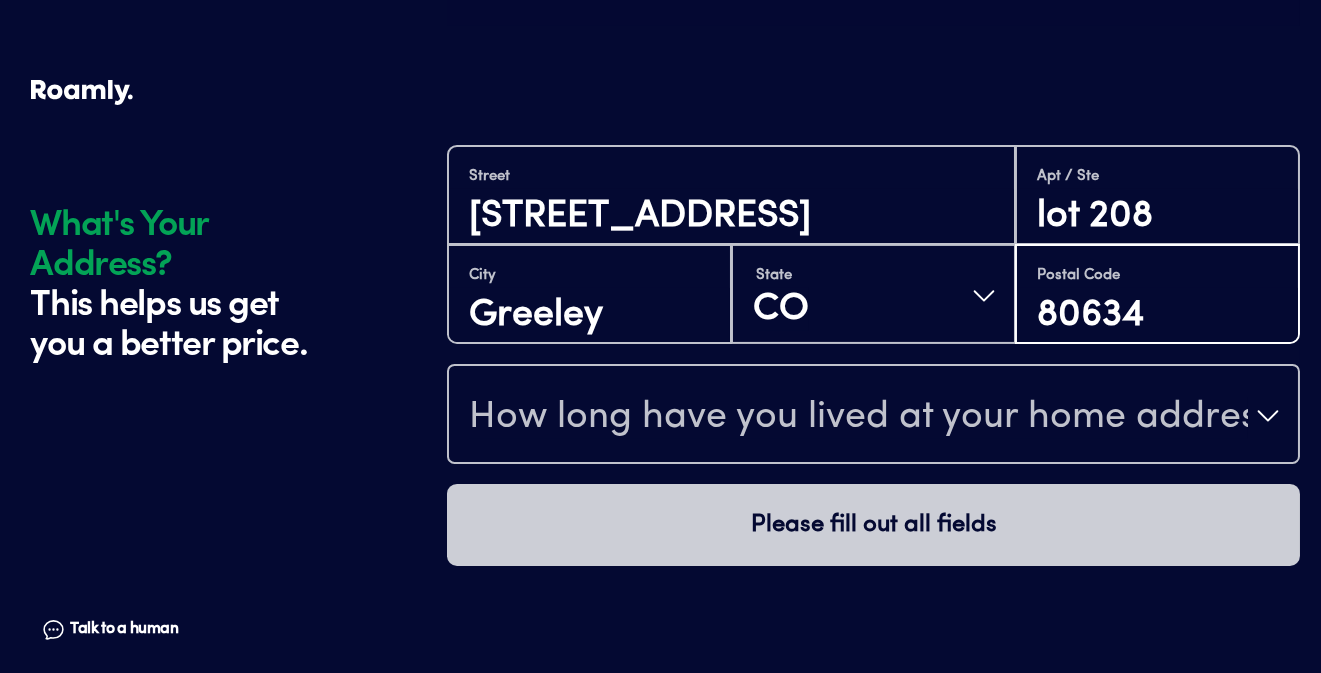 type on "80634" 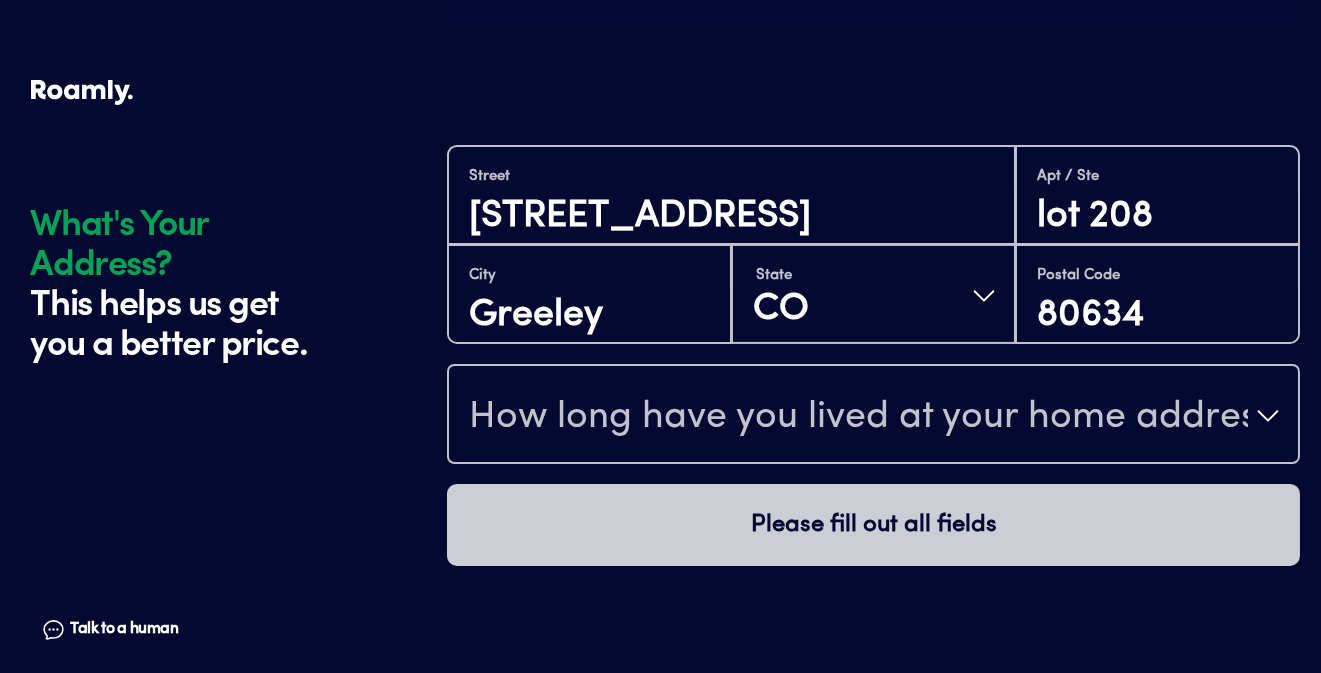 click on "What's Your Address? This helps us get you a better price. Talk to a human Chat" at bounding box center (234, -712) 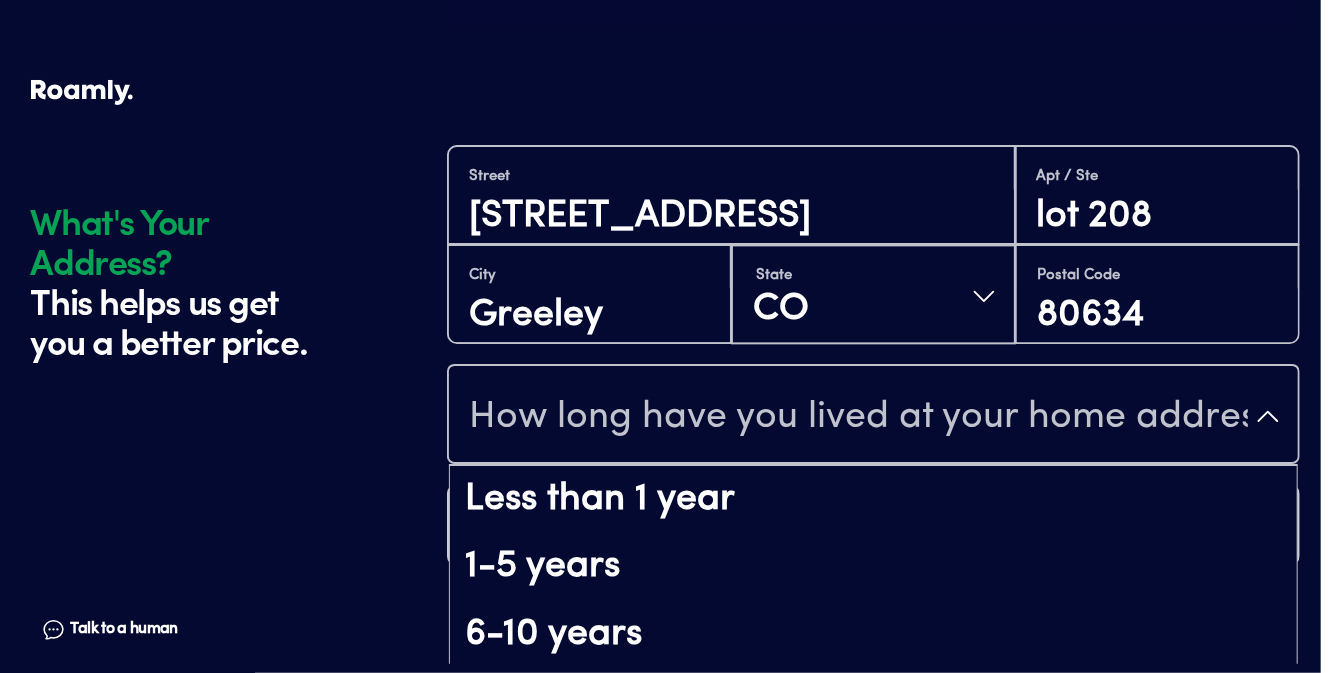 click on "How long have you lived at your home address?" at bounding box center (858, 418) 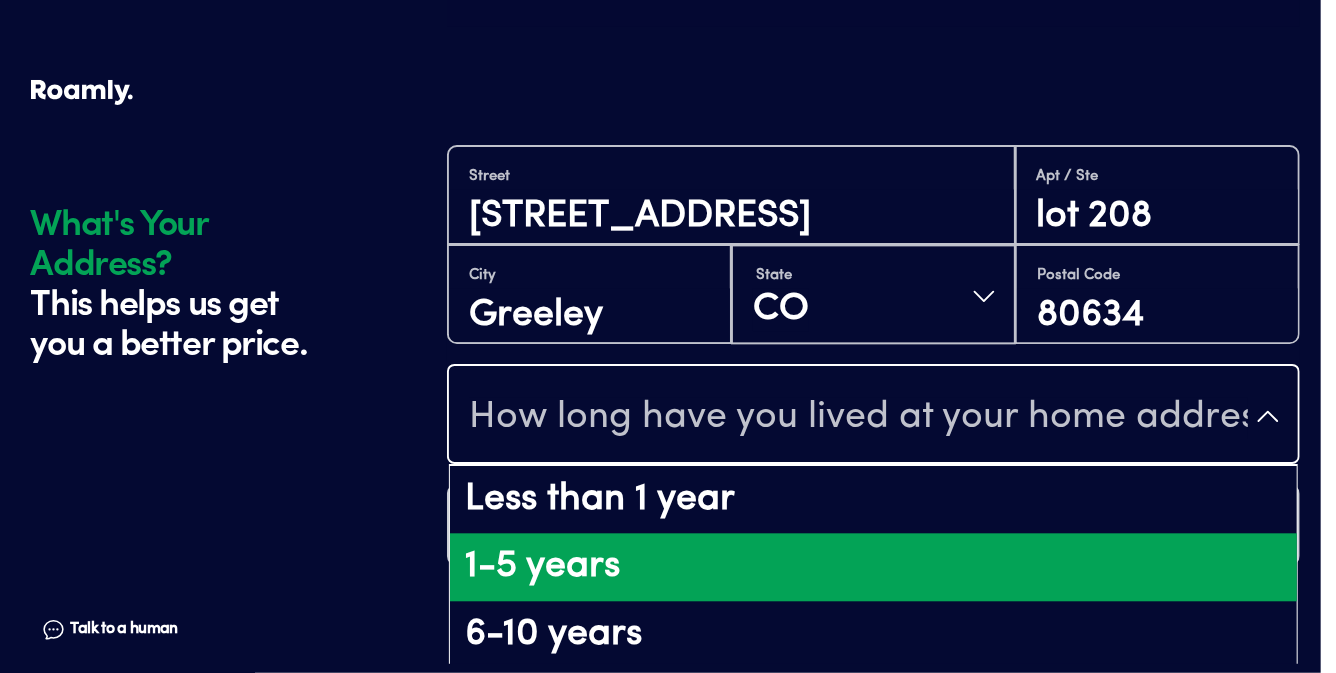 click on "1-5 years" at bounding box center [873, 567] 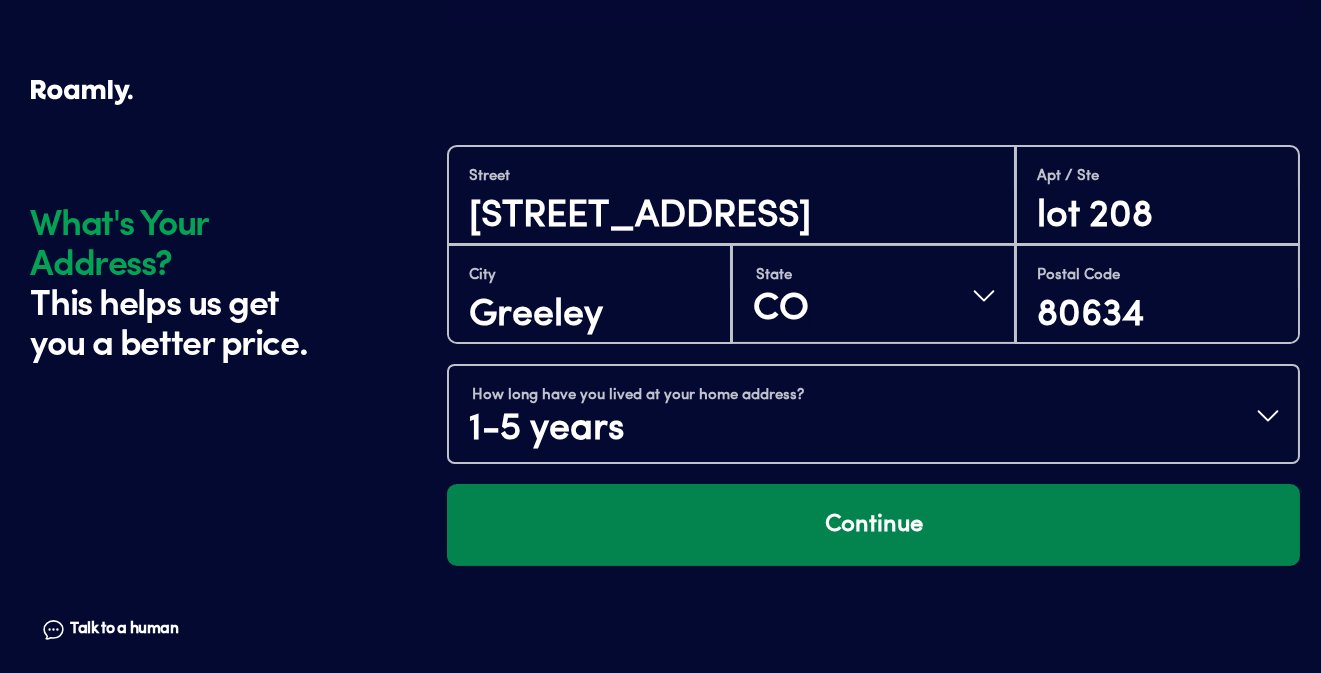click on "Continue" at bounding box center [873, 525] 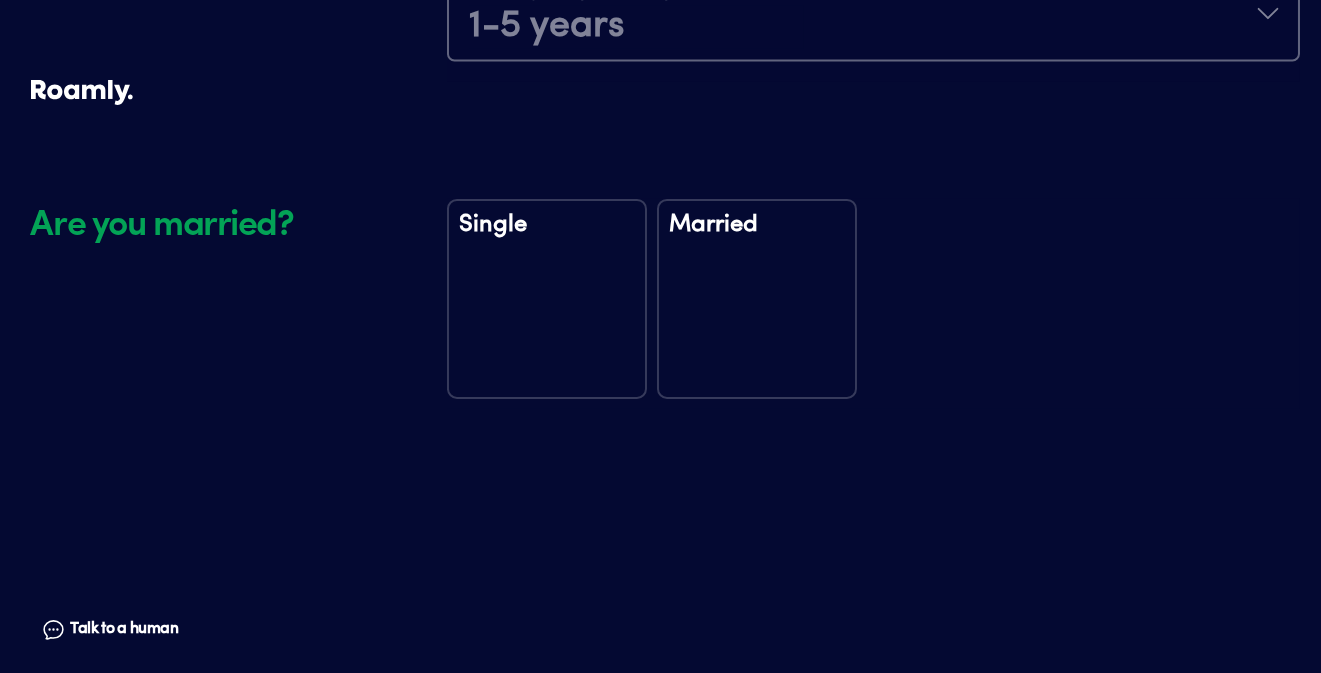 scroll, scrollTop: 2566, scrollLeft: 0, axis: vertical 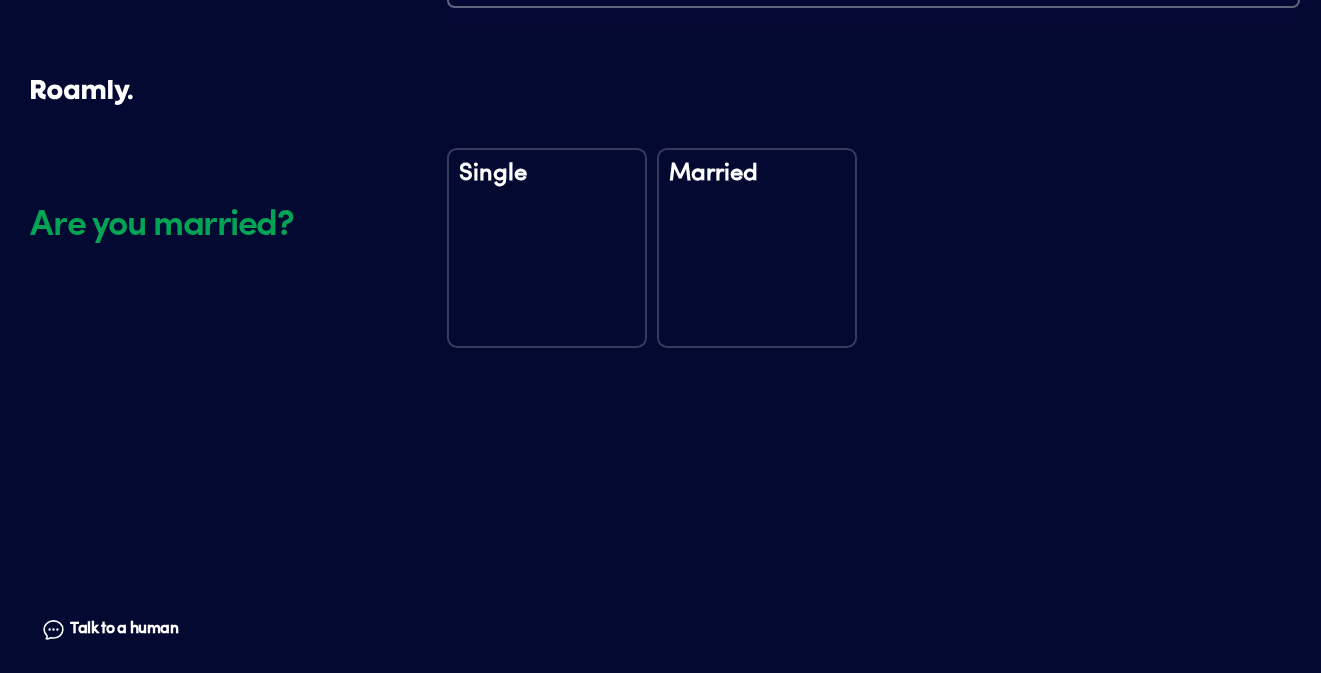 click on "Single" at bounding box center (547, 248) 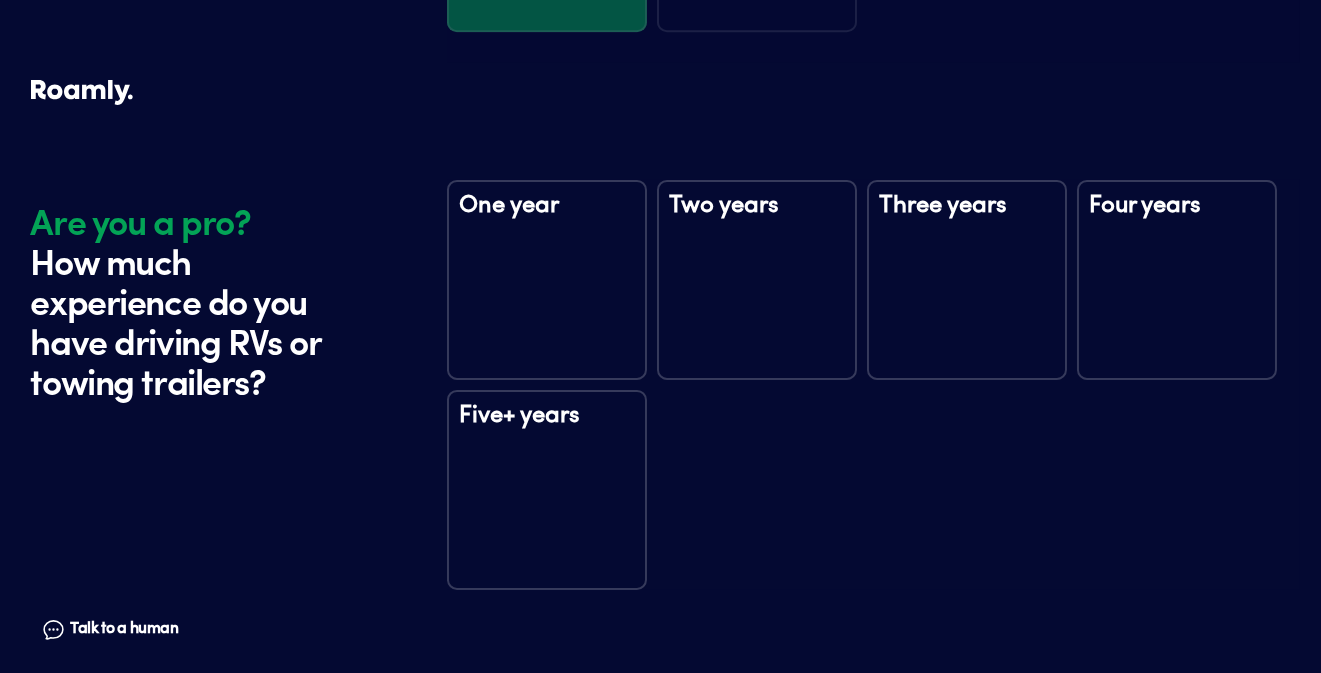scroll, scrollTop: 2956, scrollLeft: 0, axis: vertical 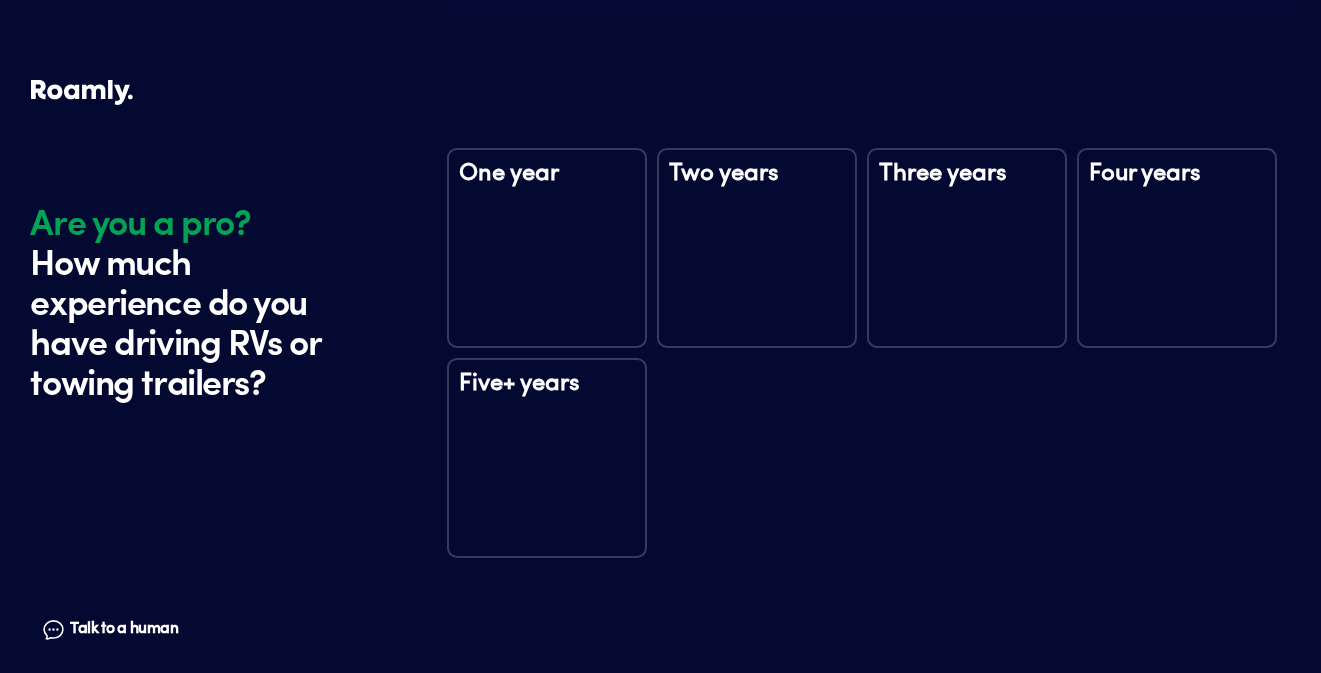 click on "Two years" at bounding box center (757, 248) 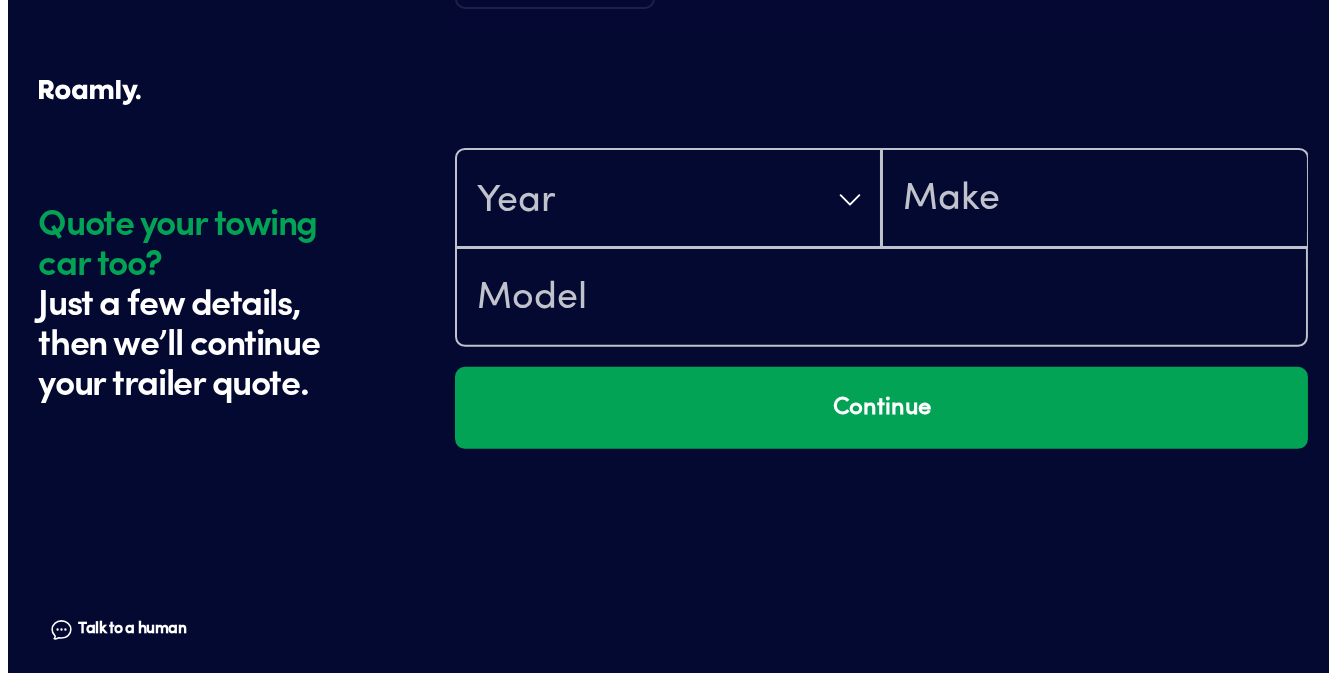 scroll, scrollTop: 3546, scrollLeft: 0, axis: vertical 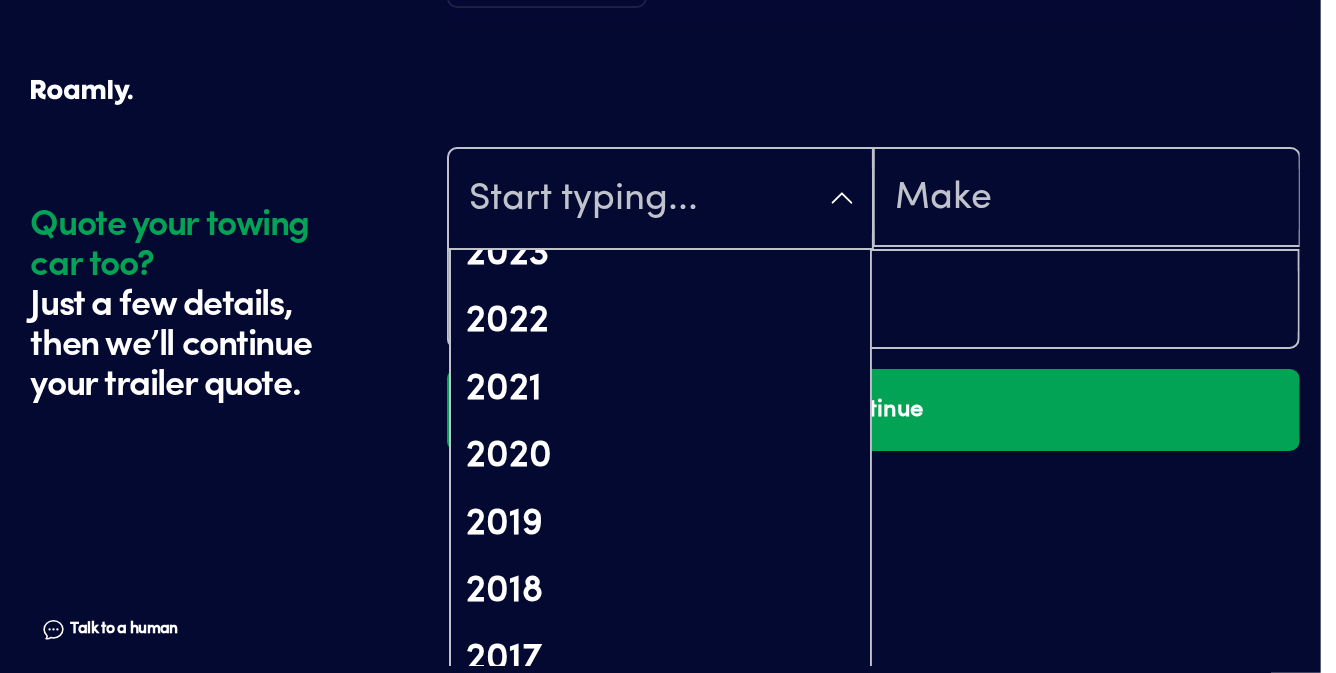 click on "Quote your towing car too? Just a few details, then we’ll continue your trailer quote. Talk to a human Chat 1 2 3 4+ Edit How many RVs or Trailers do you want to cover? Year [DATE] Make Encore RV Model Venu Length 13FT Vehicle type Trailer Actual cash value 17995 Original owner Yes How many nights do you camp in your RV? 30 - 89 nights / year How do you store your RV? Covered Yes No Does this RV have a salvage title? Edit Tell us about your RV. First name [PERSON_NAME] Last name [PERSON_NAME] Date of Birth [DEMOGRAPHIC_DATA] Email [EMAIL_ADDRESS][DOMAIN_NAME] Phone [PHONE_NUMBER] By entering your phone number, you give a licensed Roamly agent permission to assist with this quote through recorded call, email or text message. By continuing, you are confirming that you have read our  Information Disclosure . Edit Who’s the primary driver on this policy? [STREET_ADDRESS] Clear Add a new address How long have you lived at your home address? 1-5 years Edit This helps us get you a better price. Single Married" at bounding box center (661, -1435) 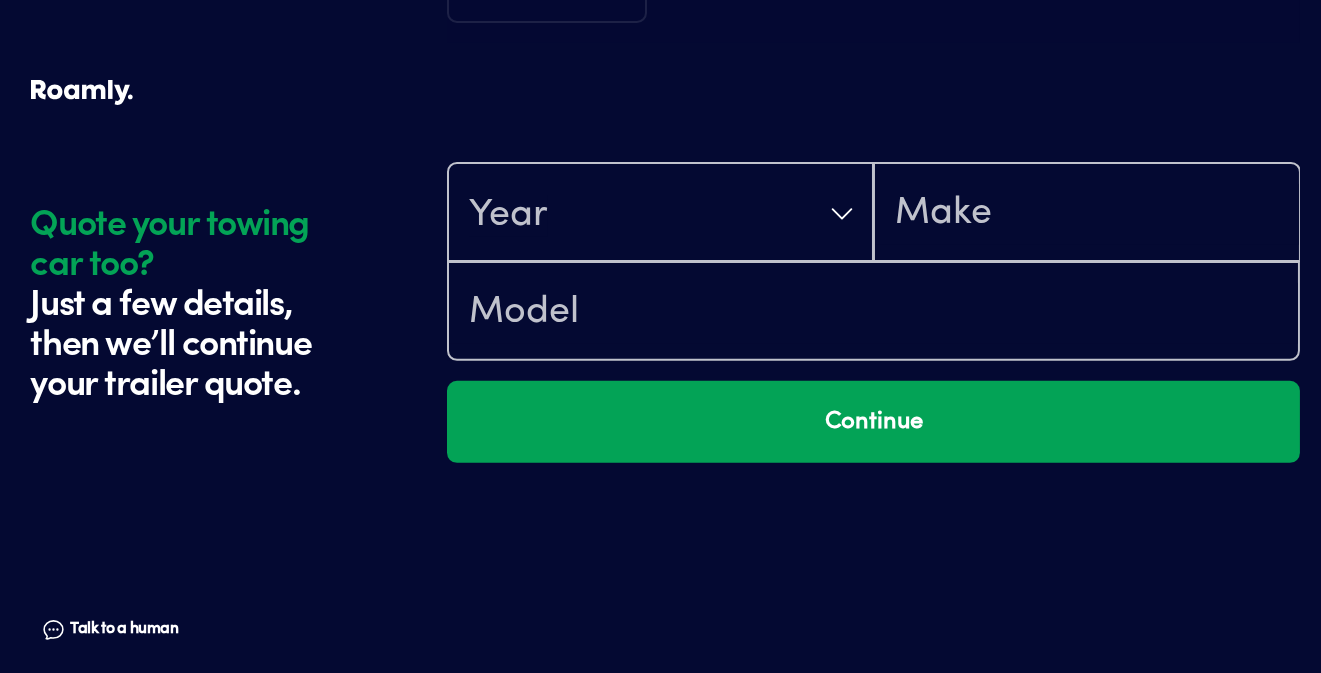 scroll, scrollTop: 3546, scrollLeft: 0, axis: vertical 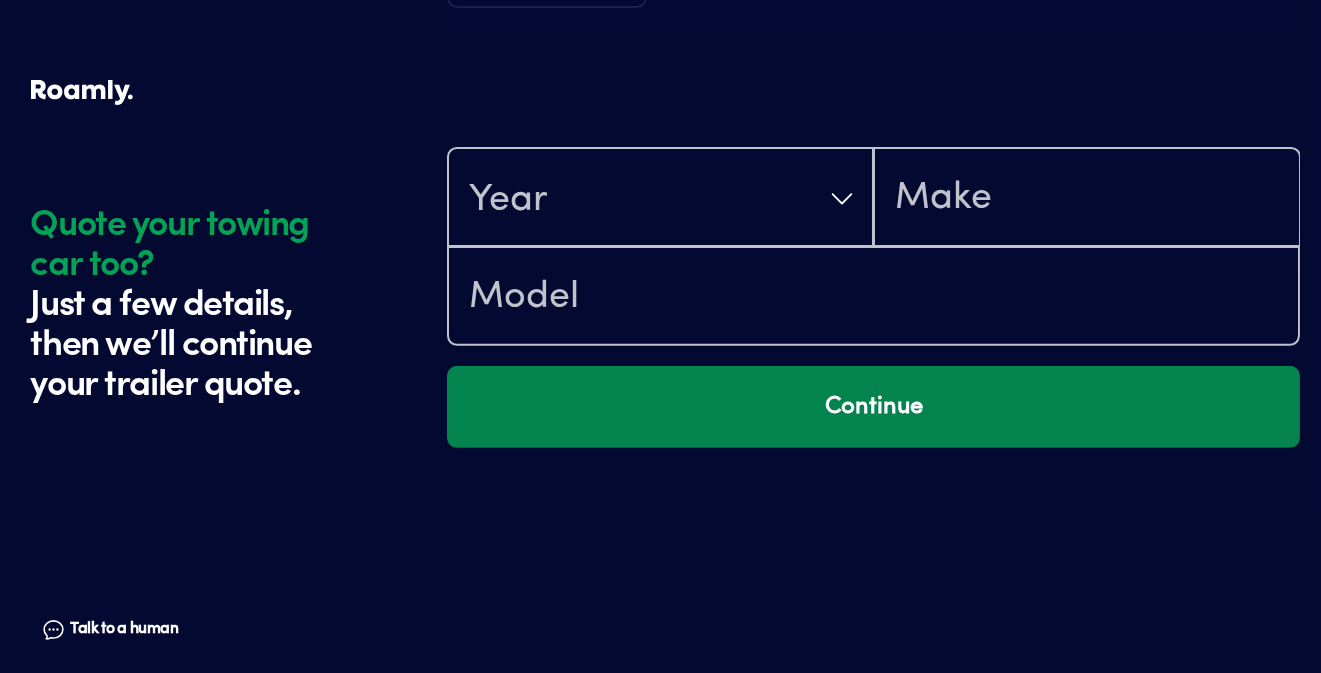 click on "Continue" at bounding box center (873, 407) 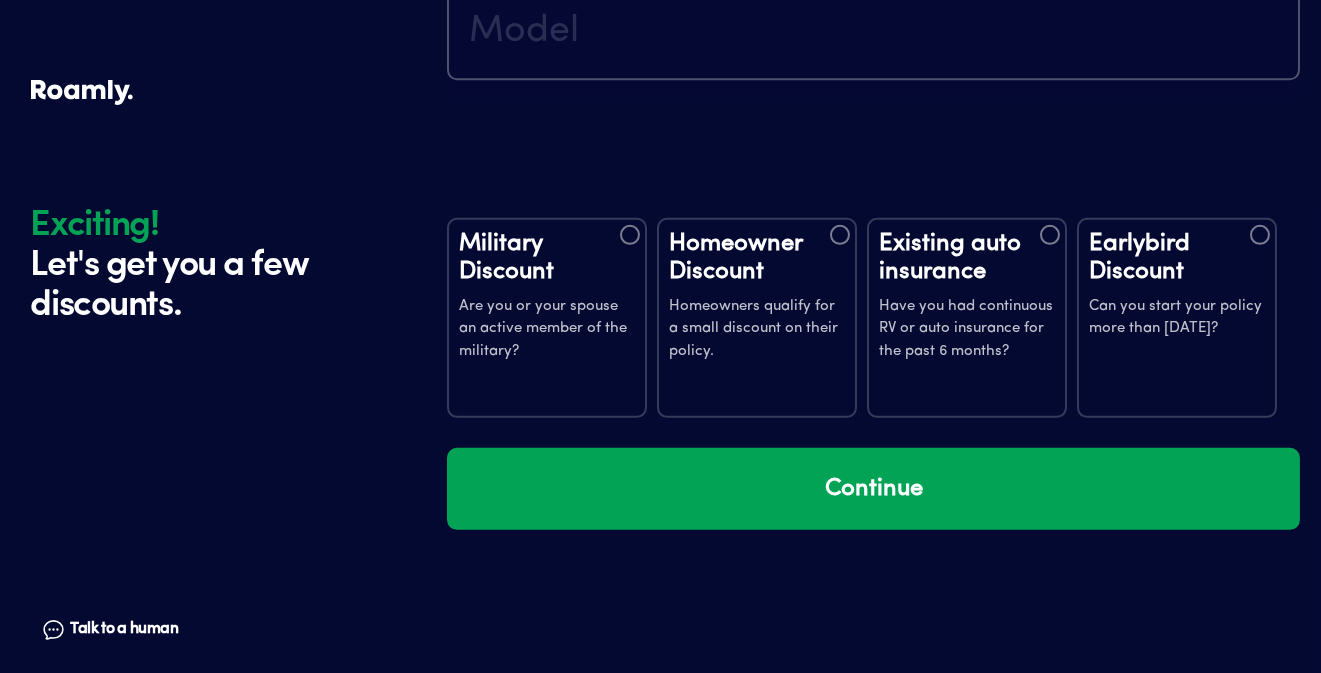 scroll, scrollTop: 3924, scrollLeft: 0, axis: vertical 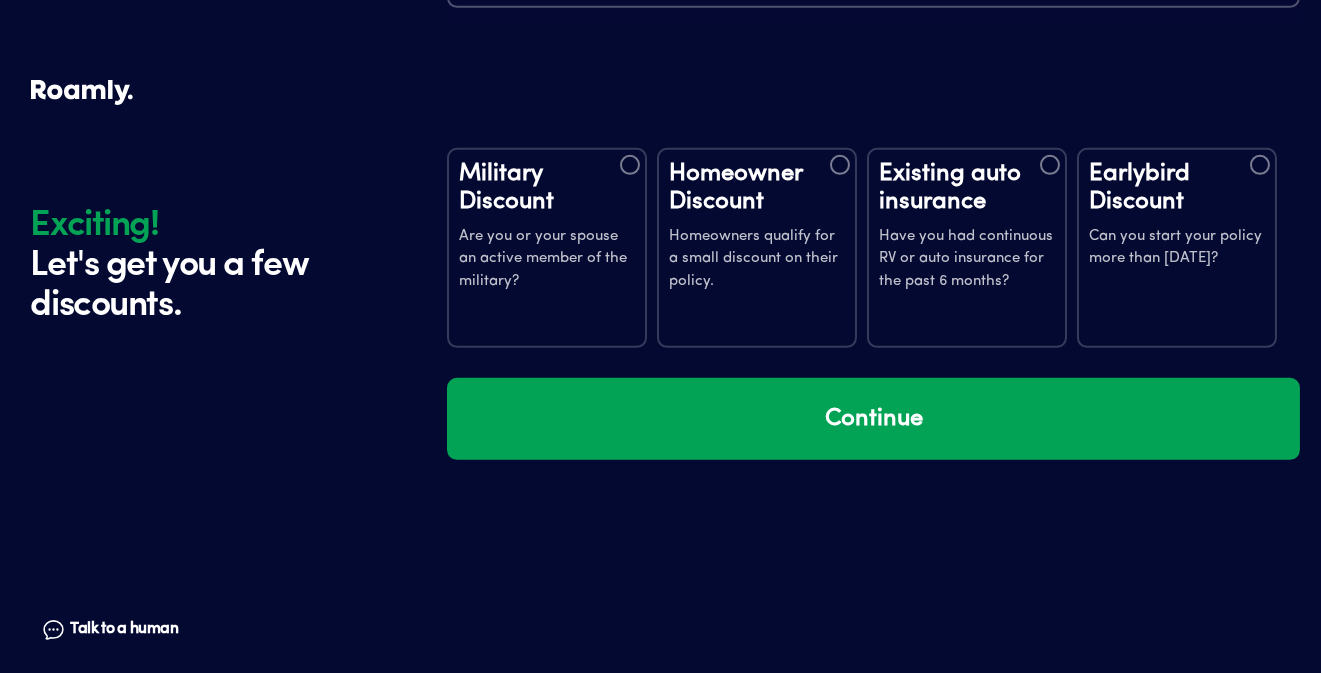 click at bounding box center (840, 165) 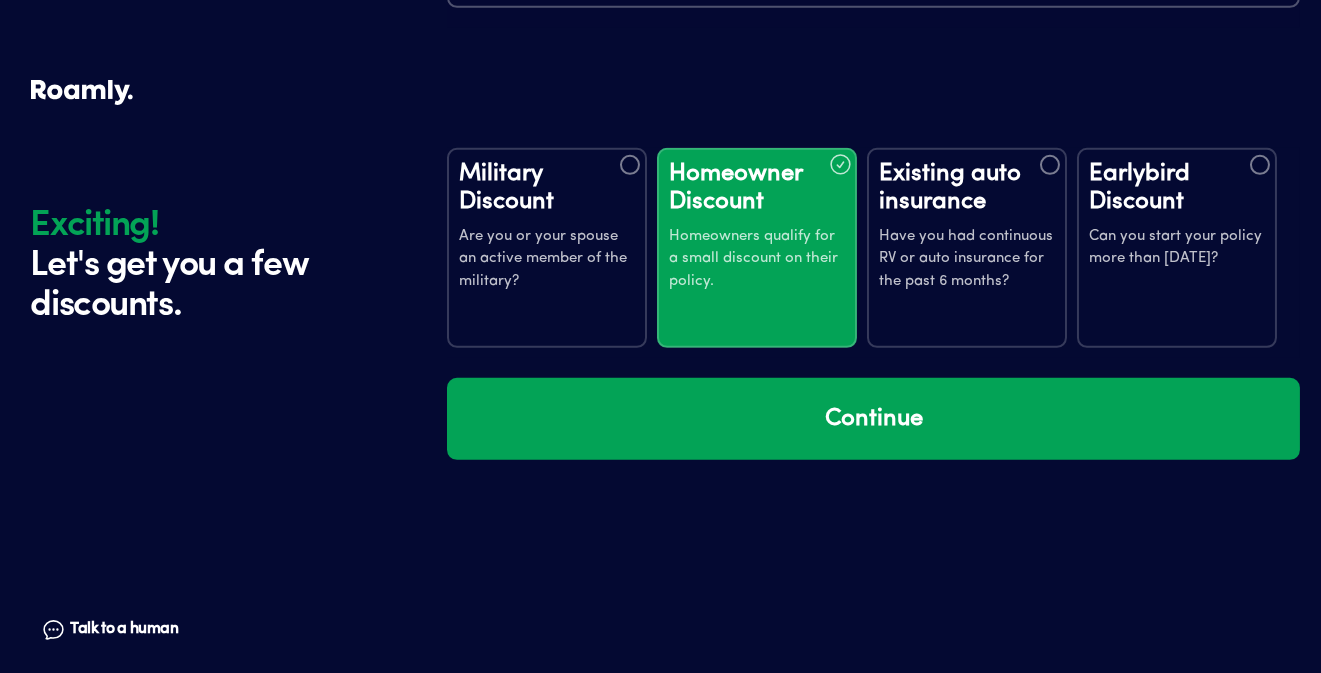 click at bounding box center (1050, 165) 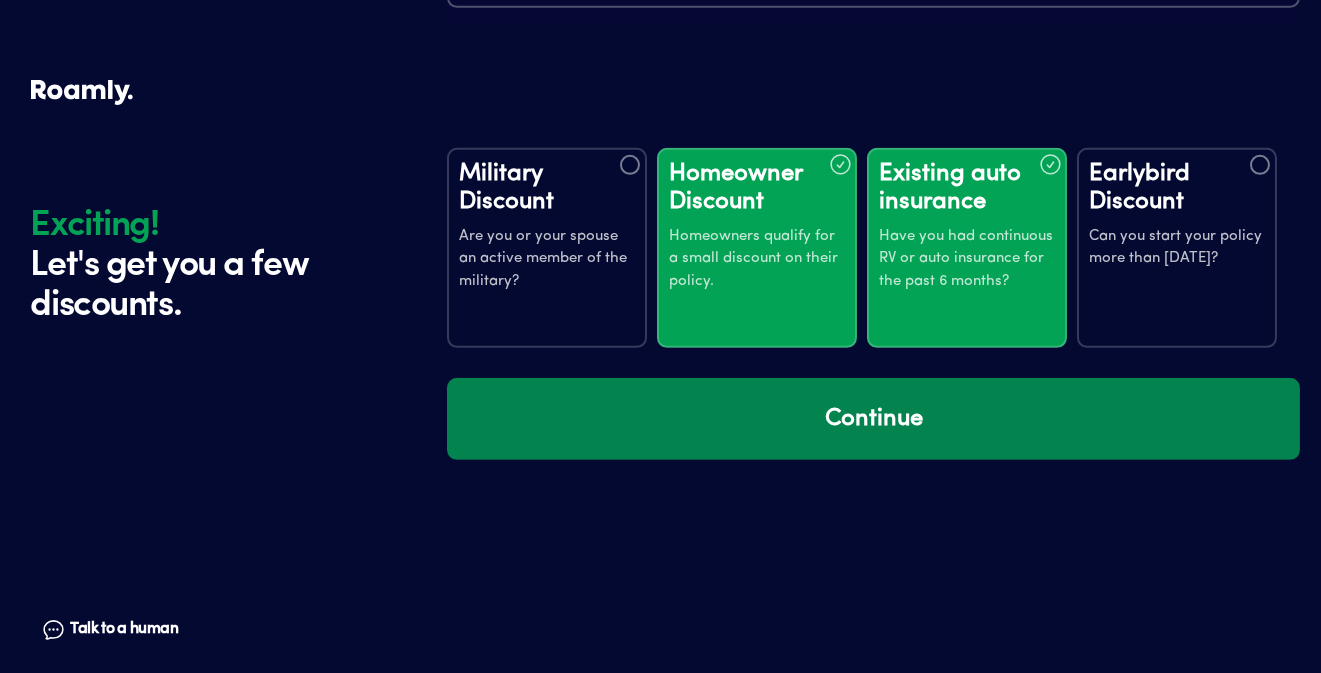 click on "Continue" at bounding box center (873, 419) 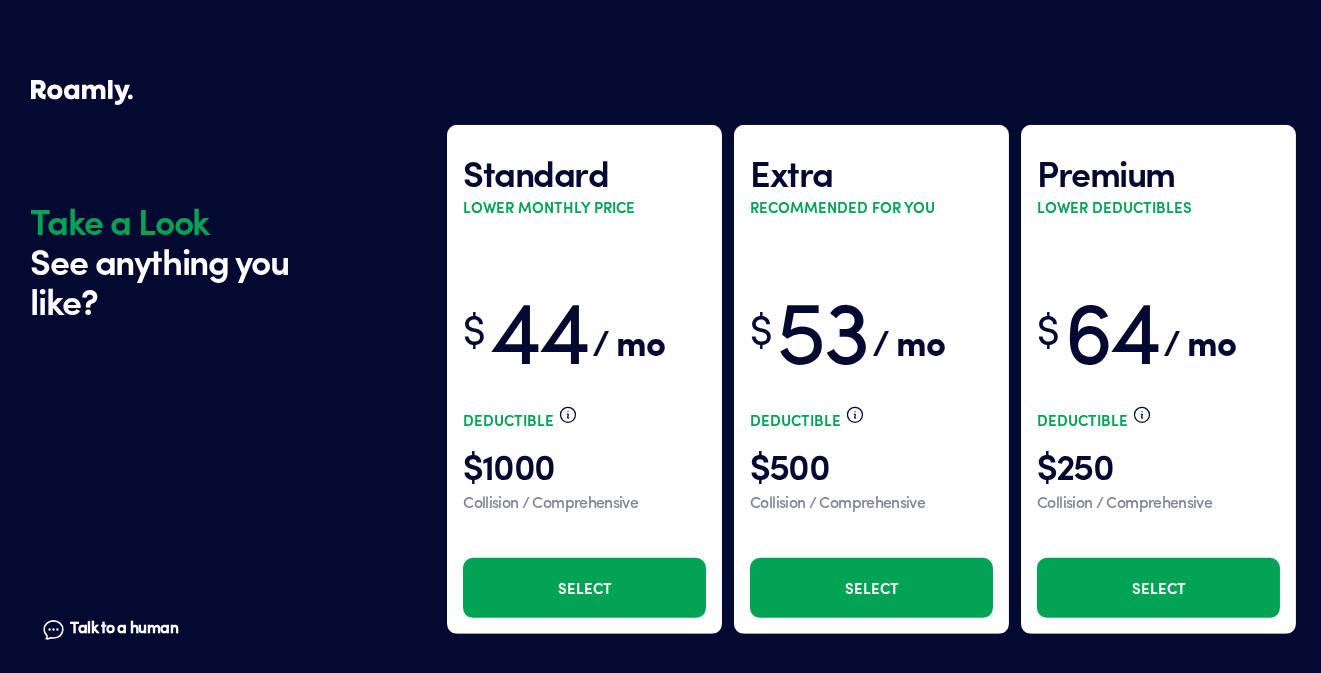 scroll, scrollTop: 4350, scrollLeft: 0, axis: vertical 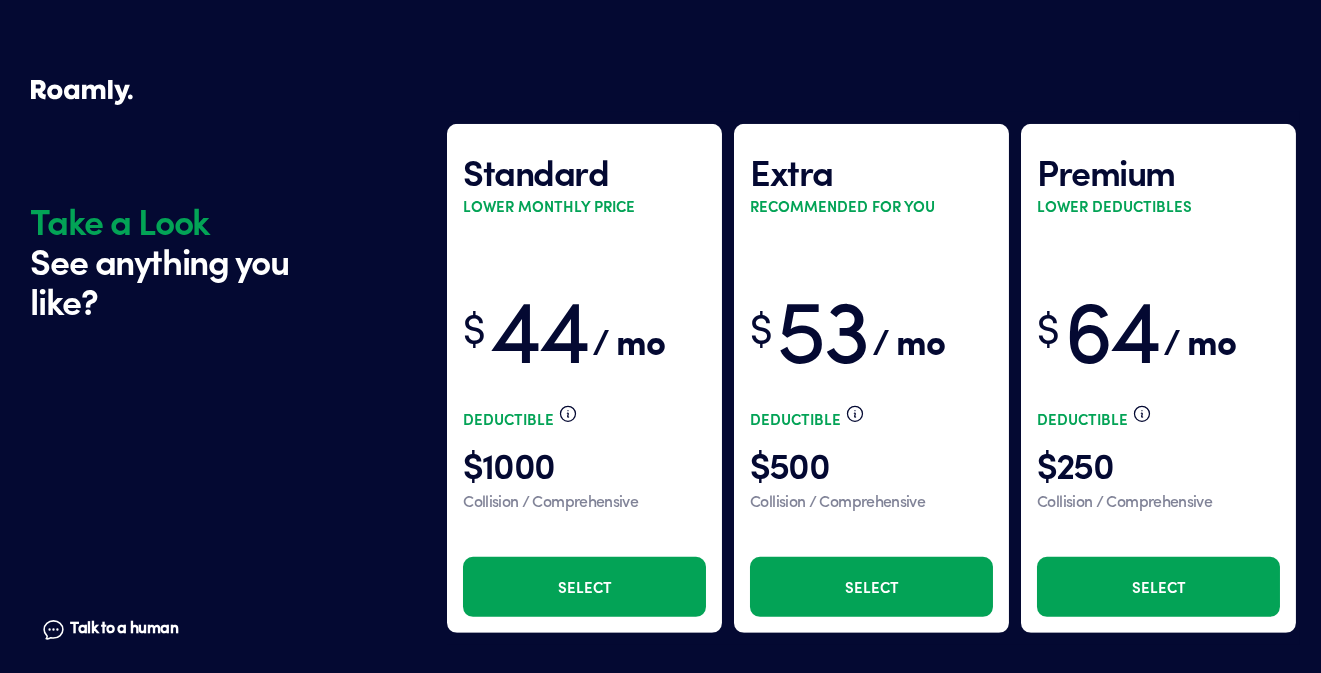 click on "Select" at bounding box center [584, 587] 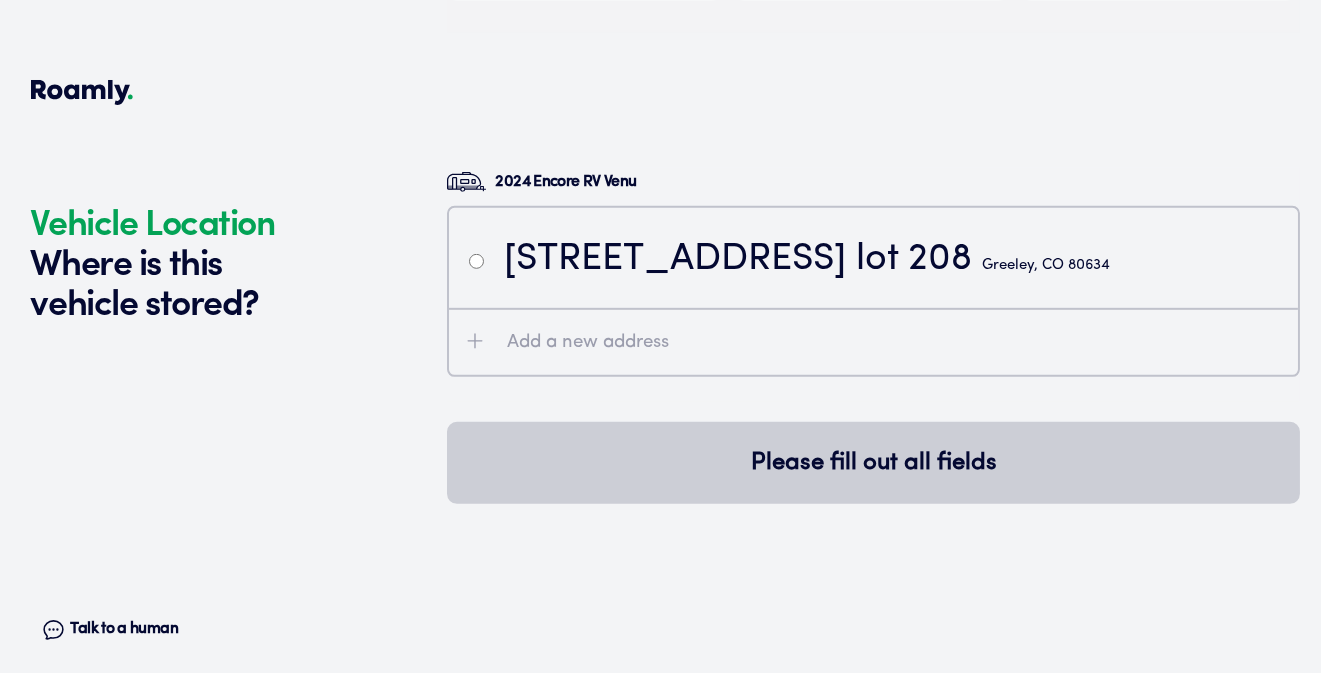 scroll, scrollTop: 5028, scrollLeft: 0, axis: vertical 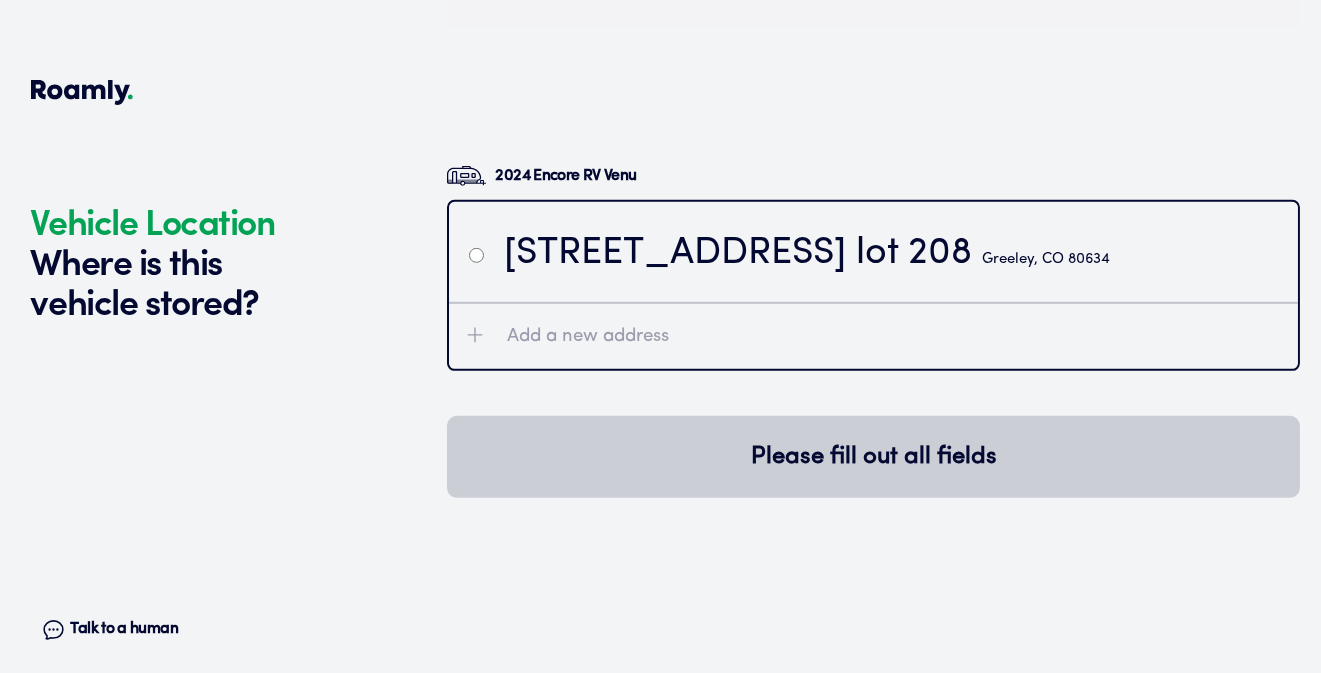 click at bounding box center [476, 254] 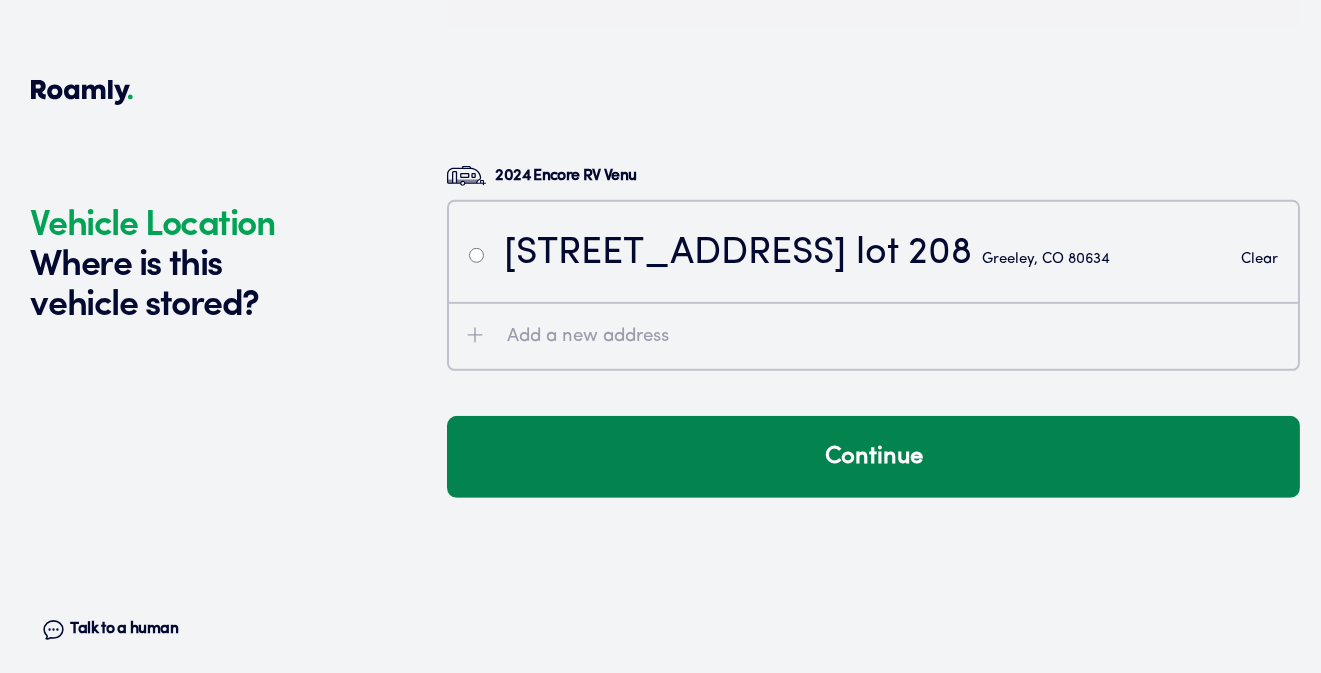 click on "Continue" at bounding box center [873, 457] 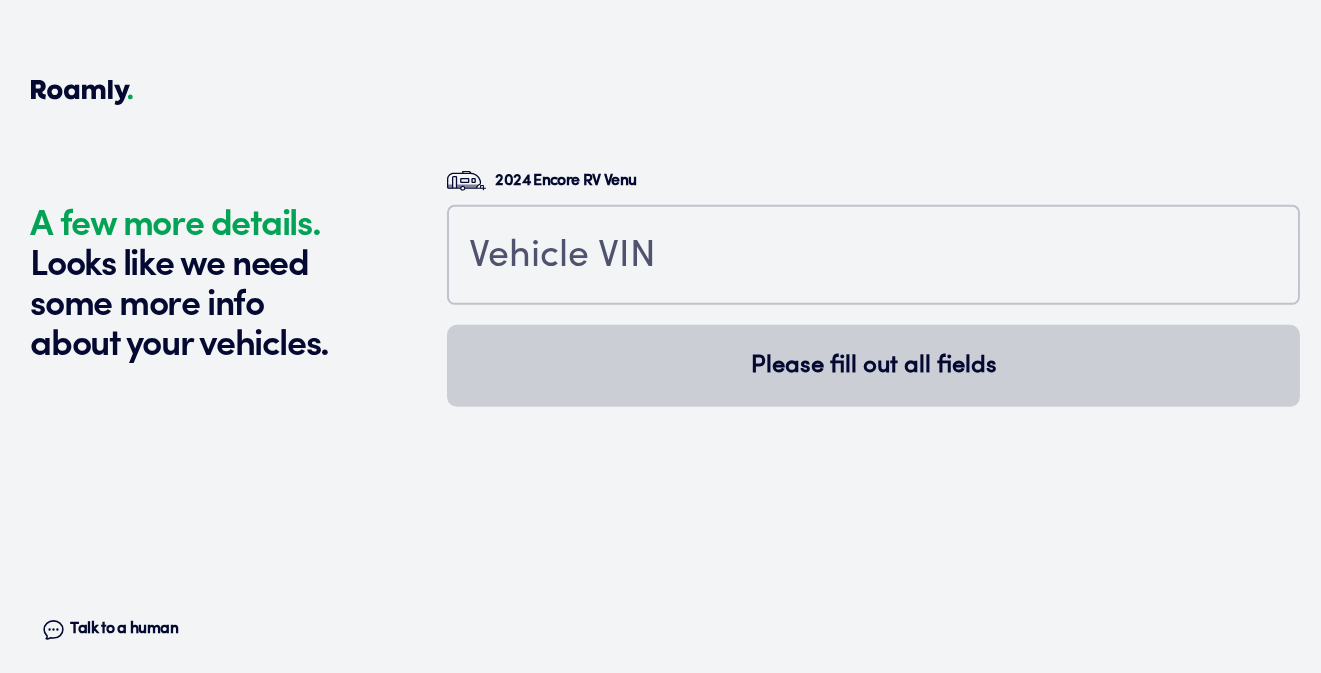 scroll, scrollTop: 5466, scrollLeft: 0, axis: vertical 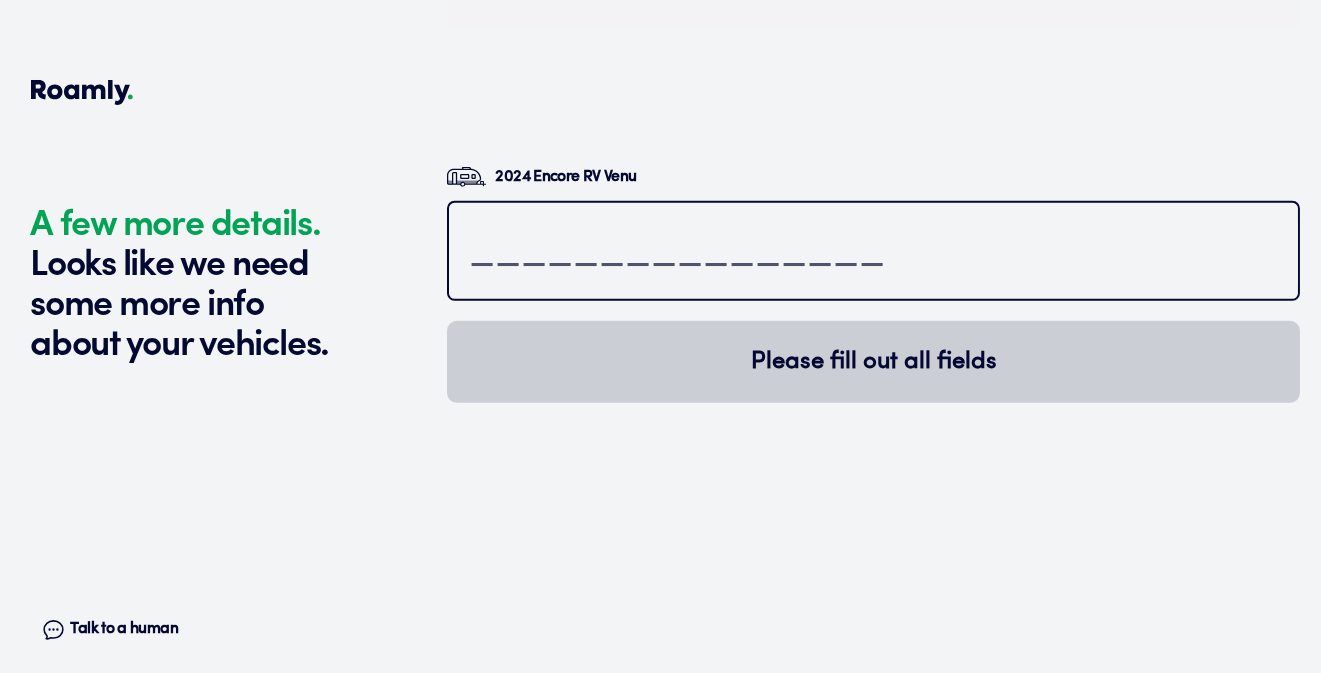click at bounding box center [873, 253] 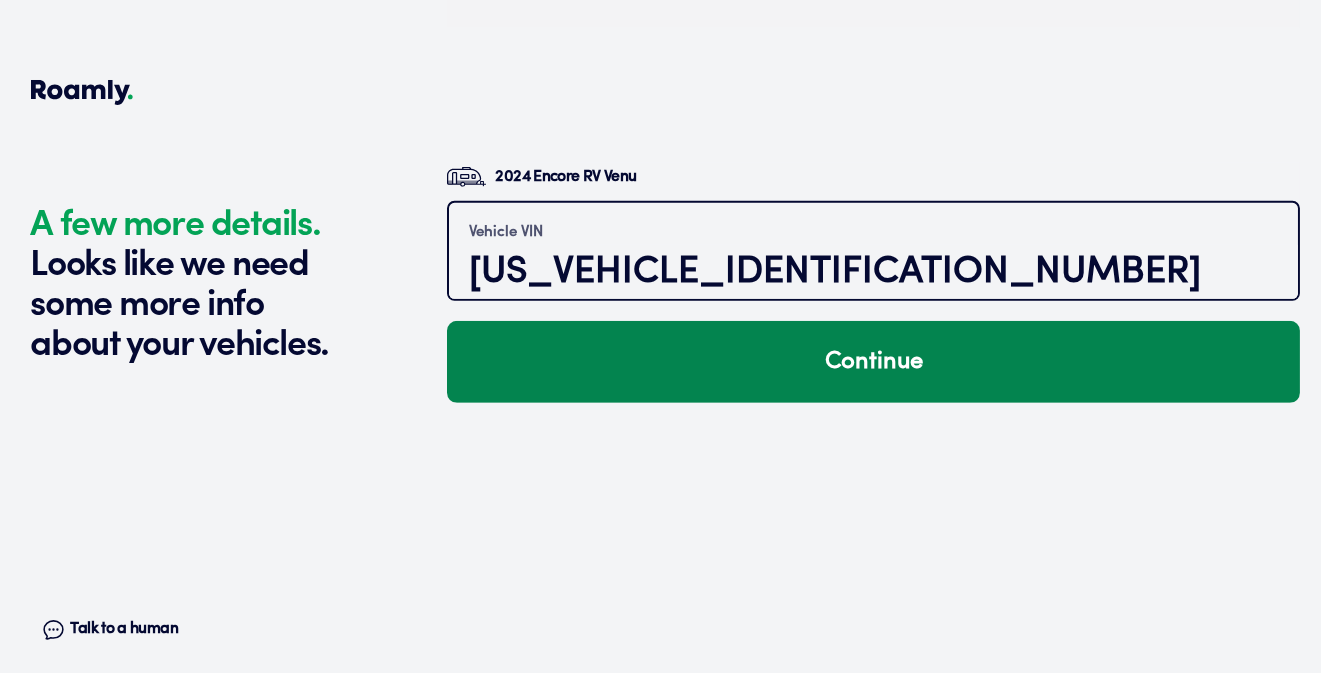 type on "[US_VEHICLE_IDENTIFICATION_NUMBER]" 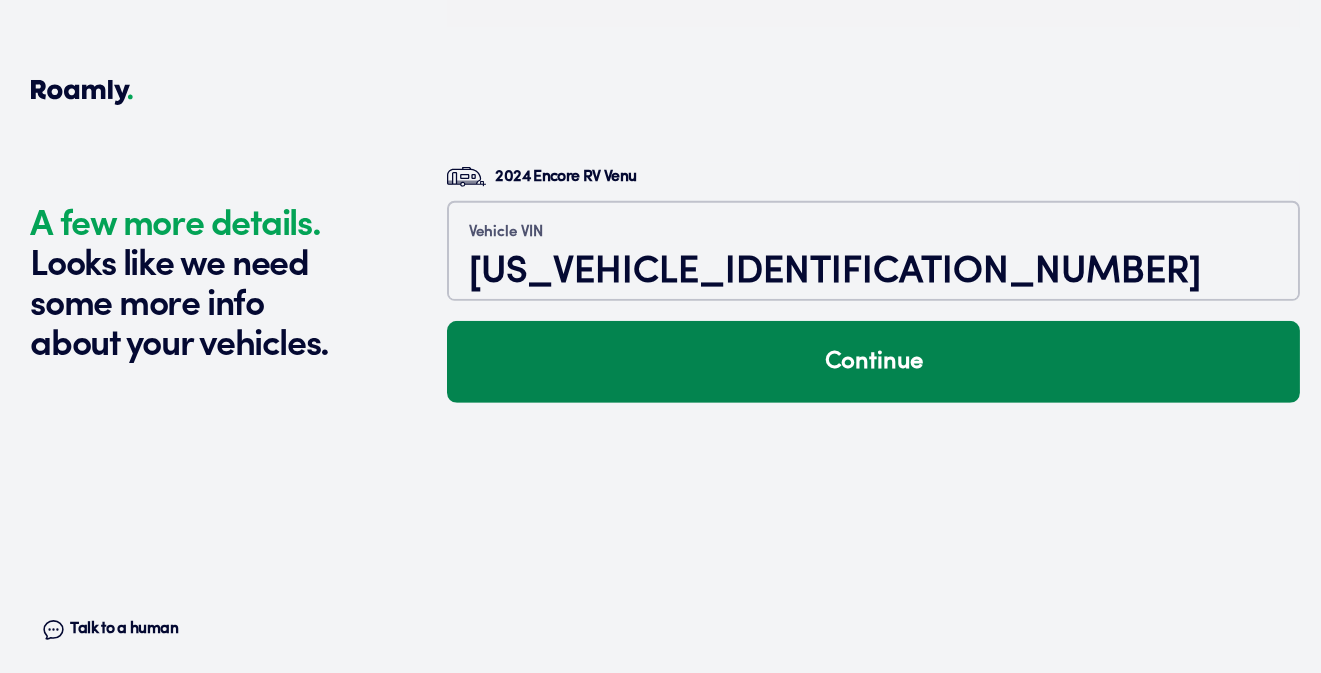 click on "Continue" at bounding box center [873, 362] 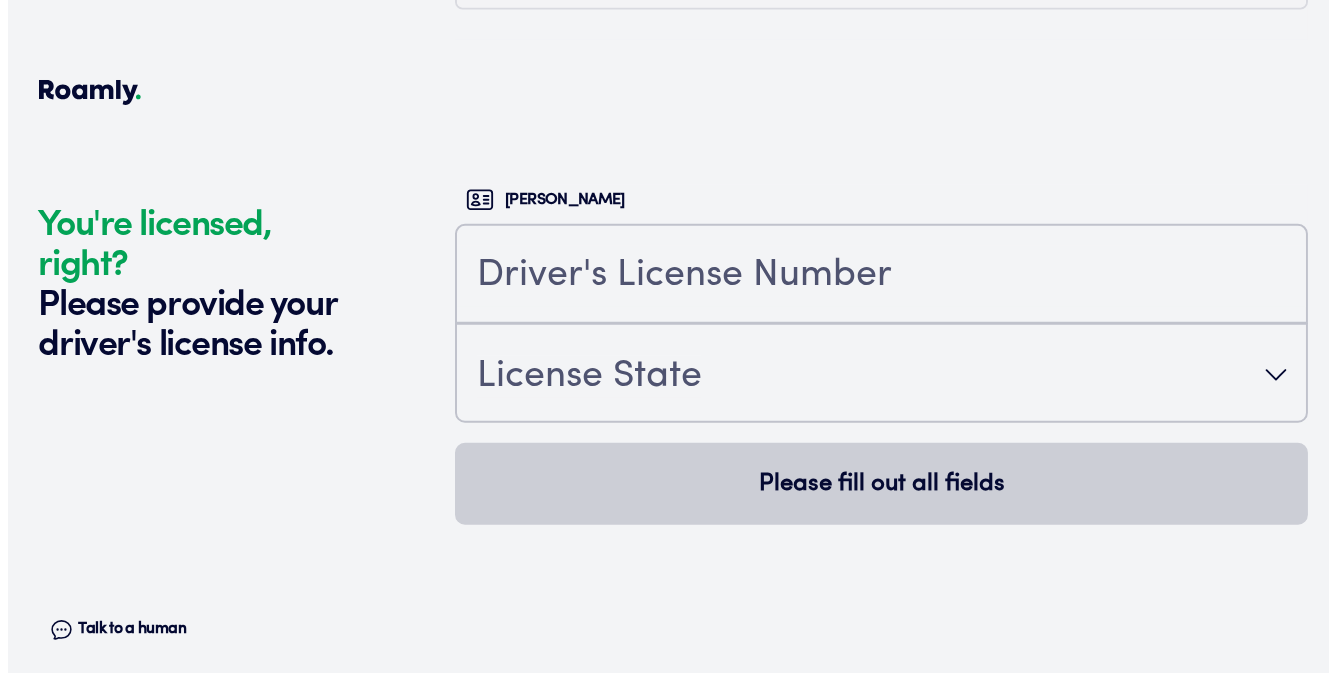 scroll, scrollTop: 5809, scrollLeft: 0, axis: vertical 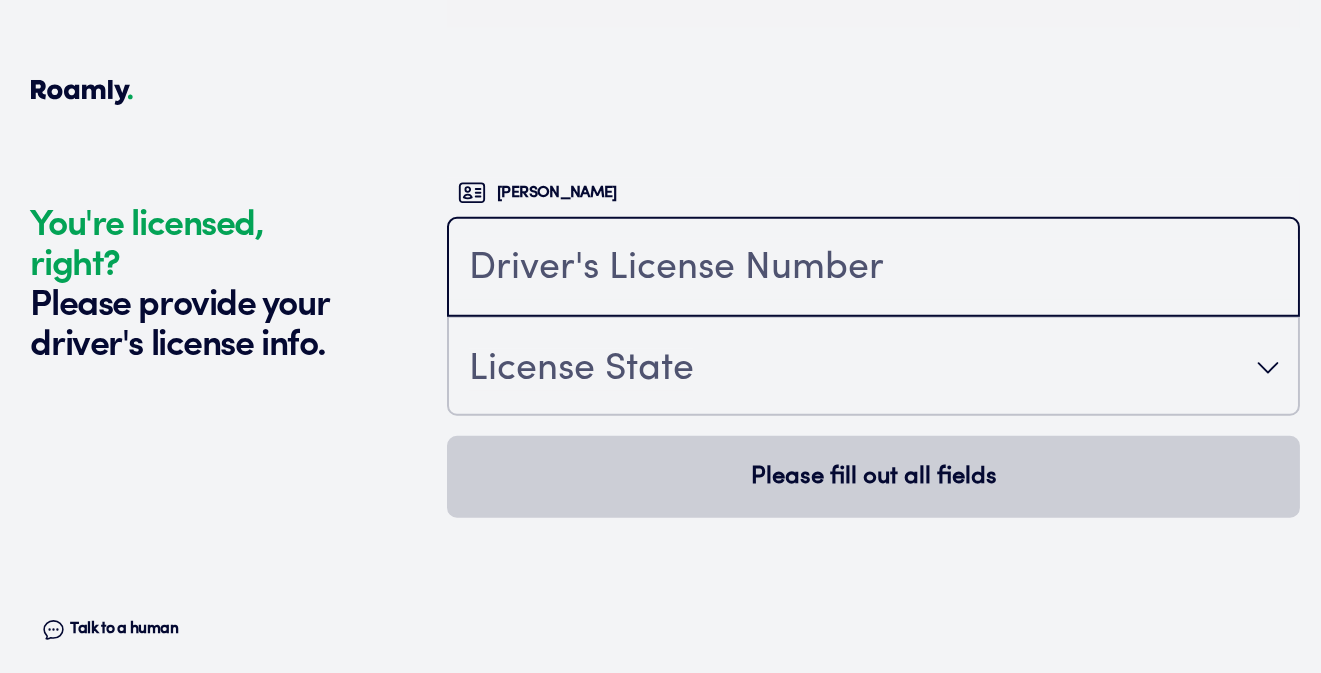 click at bounding box center (873, 269) 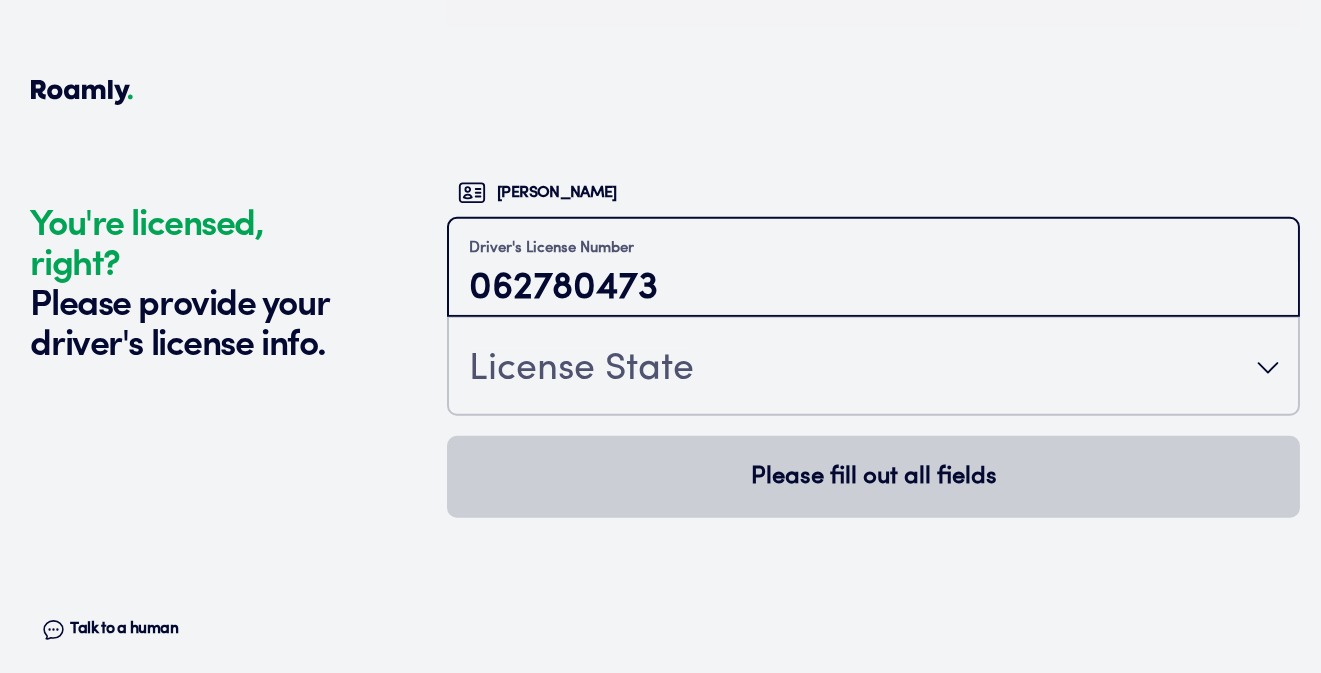 type on "062780473" 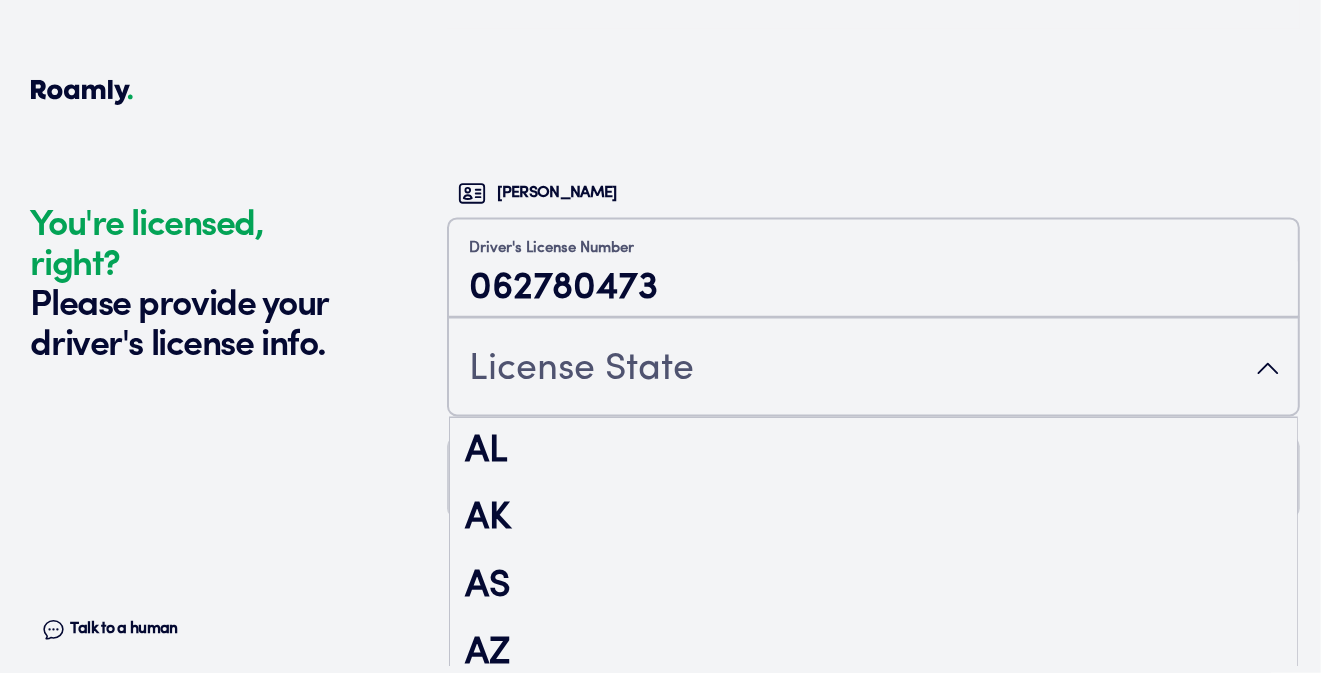 click on "License State" at bounding box center [581, 370] 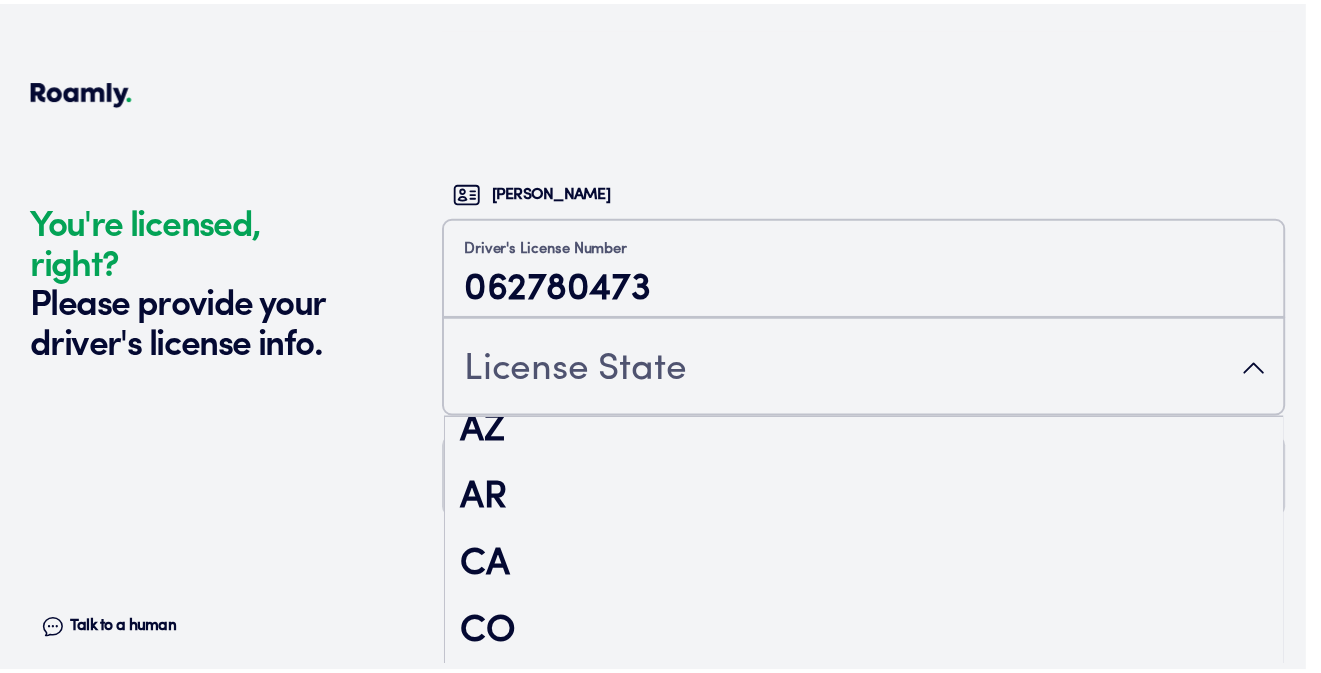 scroll, scrollTop: 299, scrollLeft: 0, axis: vertical 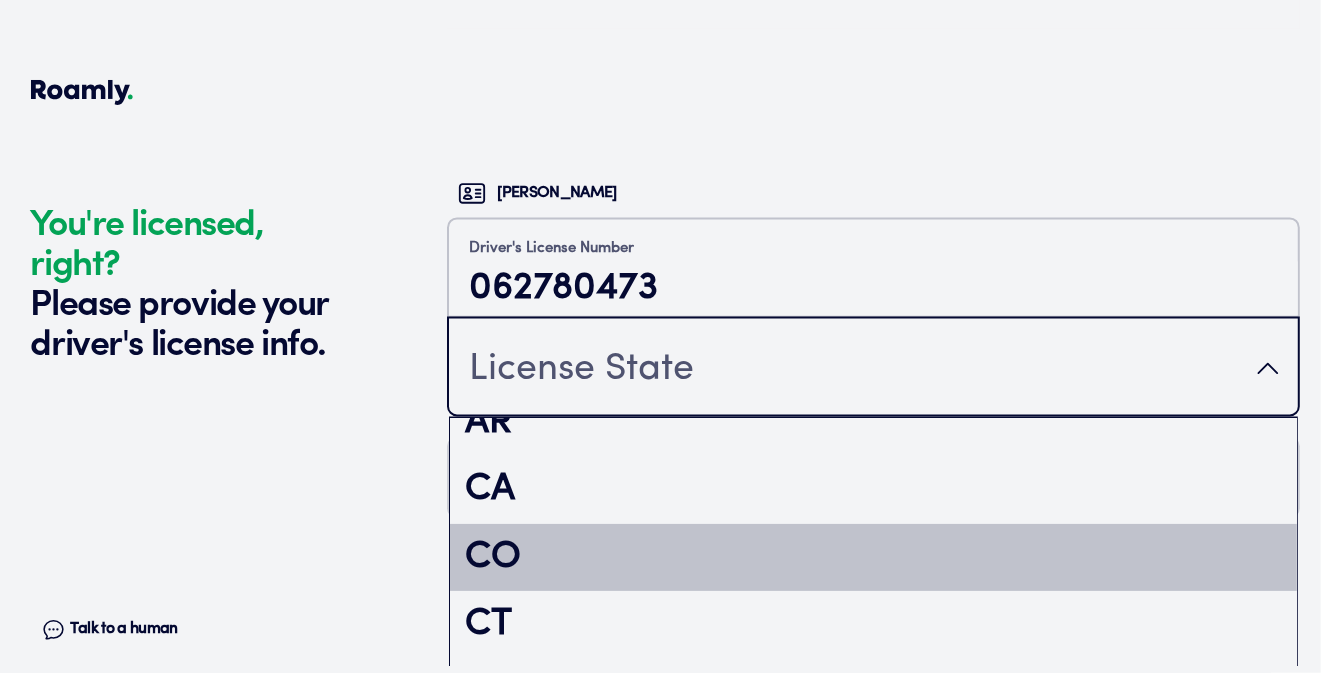 click on "CO" at bounding box center (873, 558) 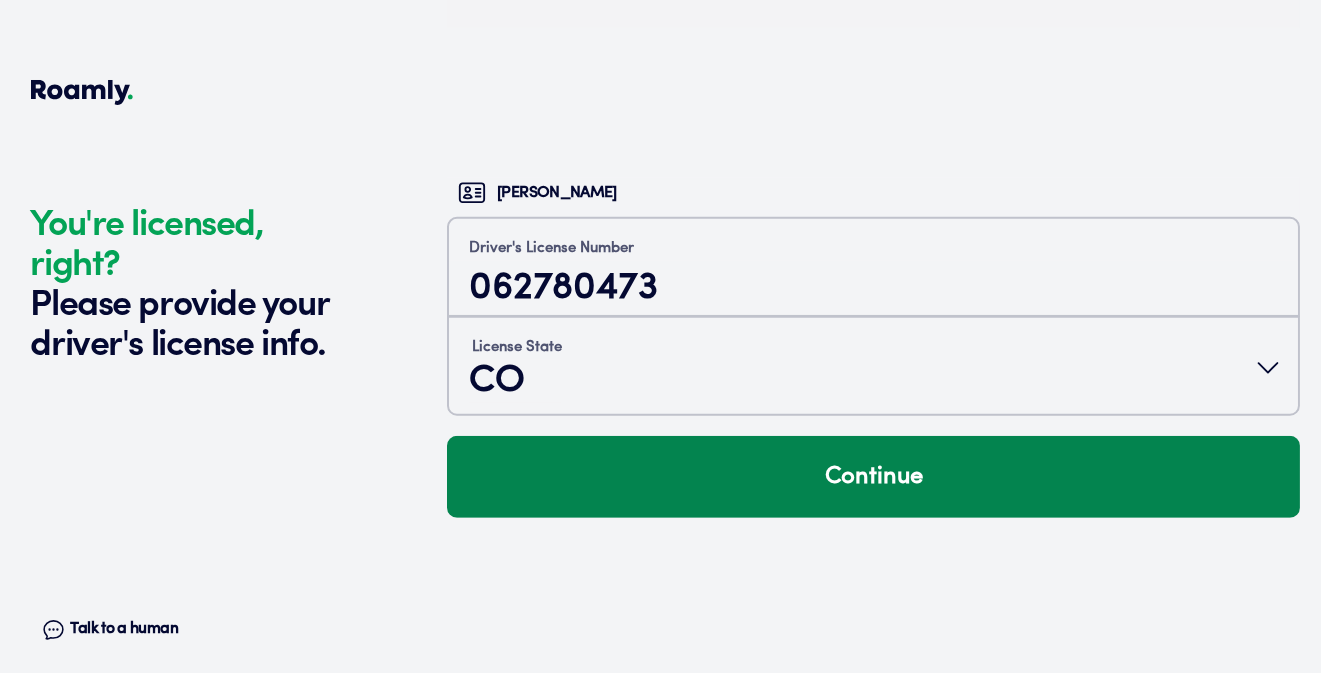 click on "Continue" at bounding box center (873, 477) 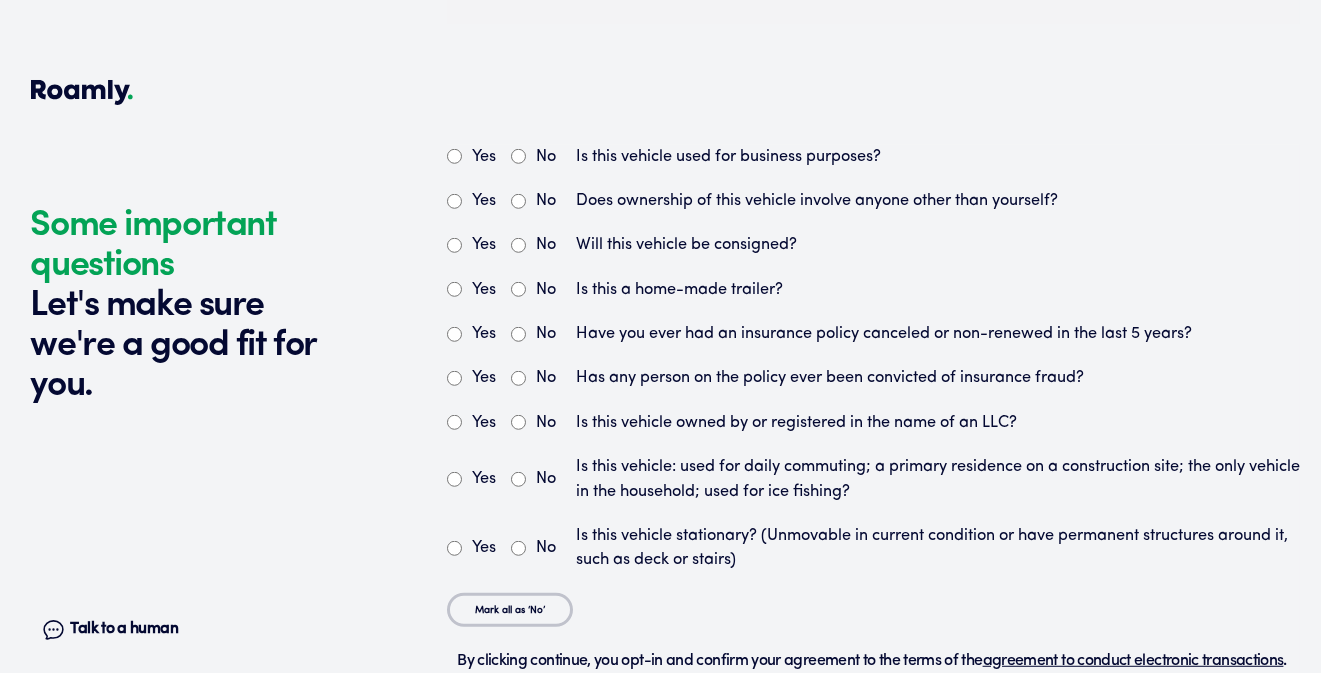 scroll, scrollTop: 6272, scrollLeft: 0, axis: vertical 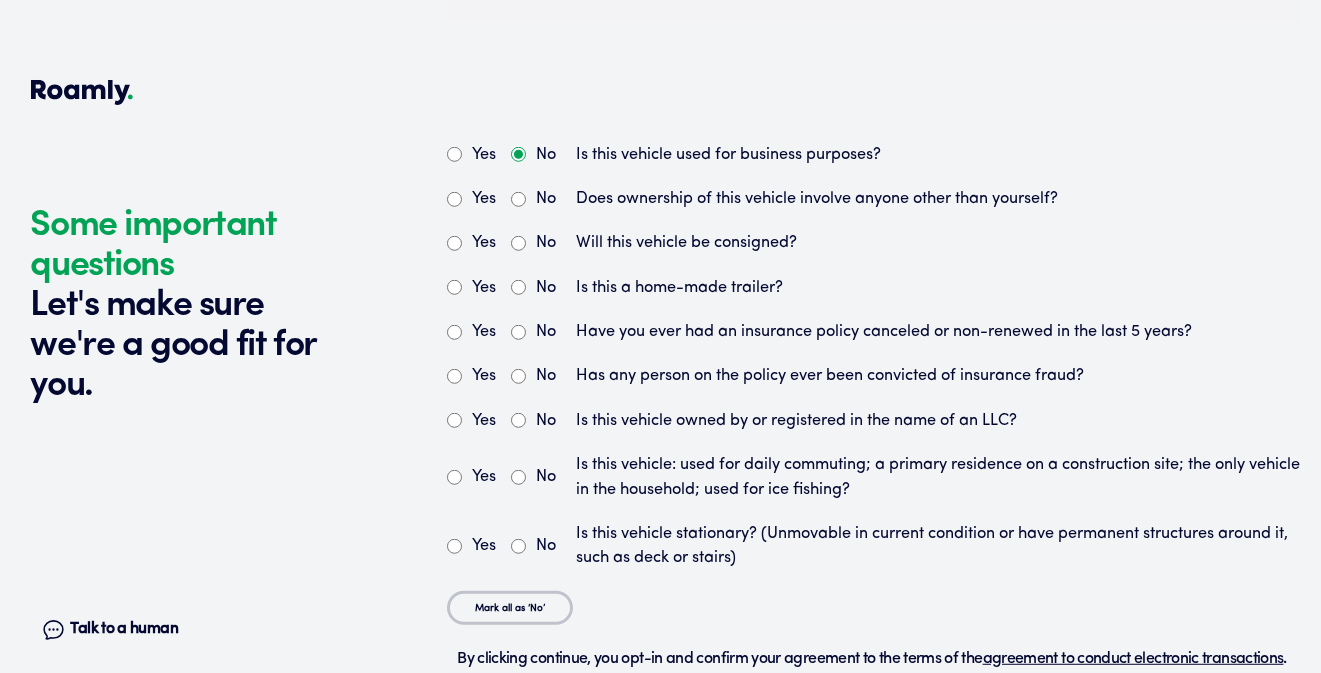 radio on "true" 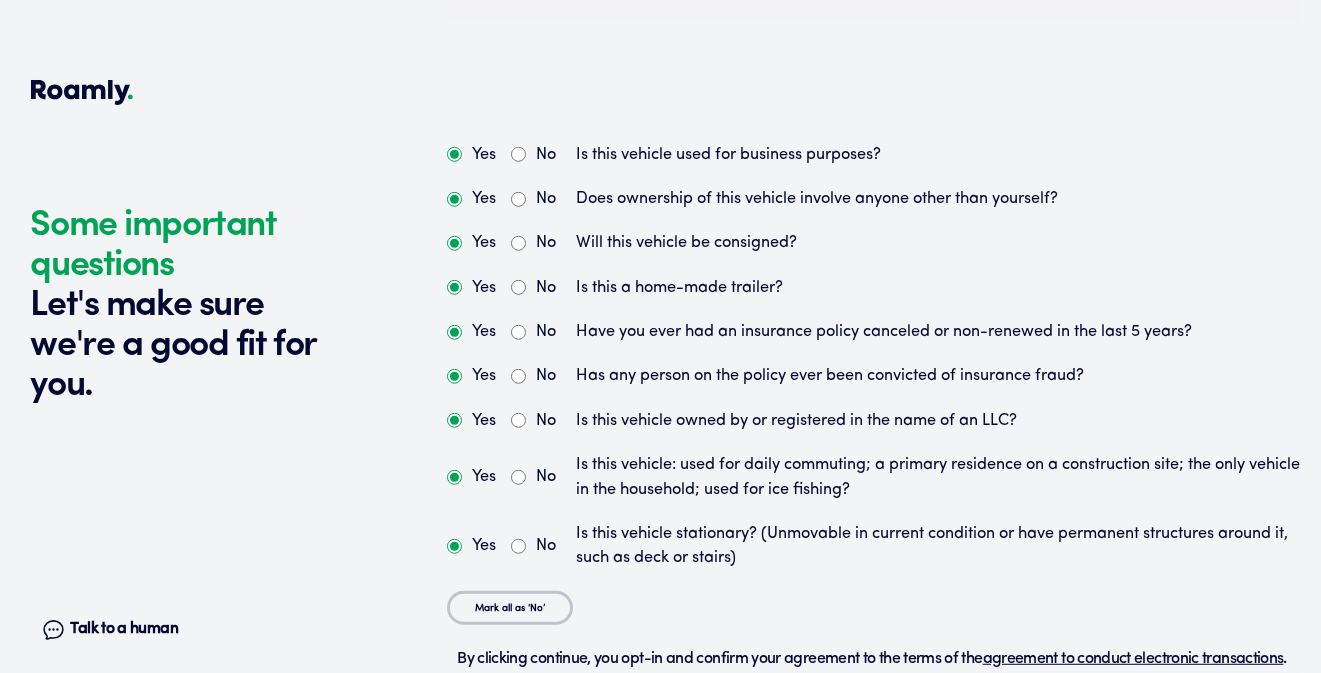 click on "No" at bounding box center (518, 199) 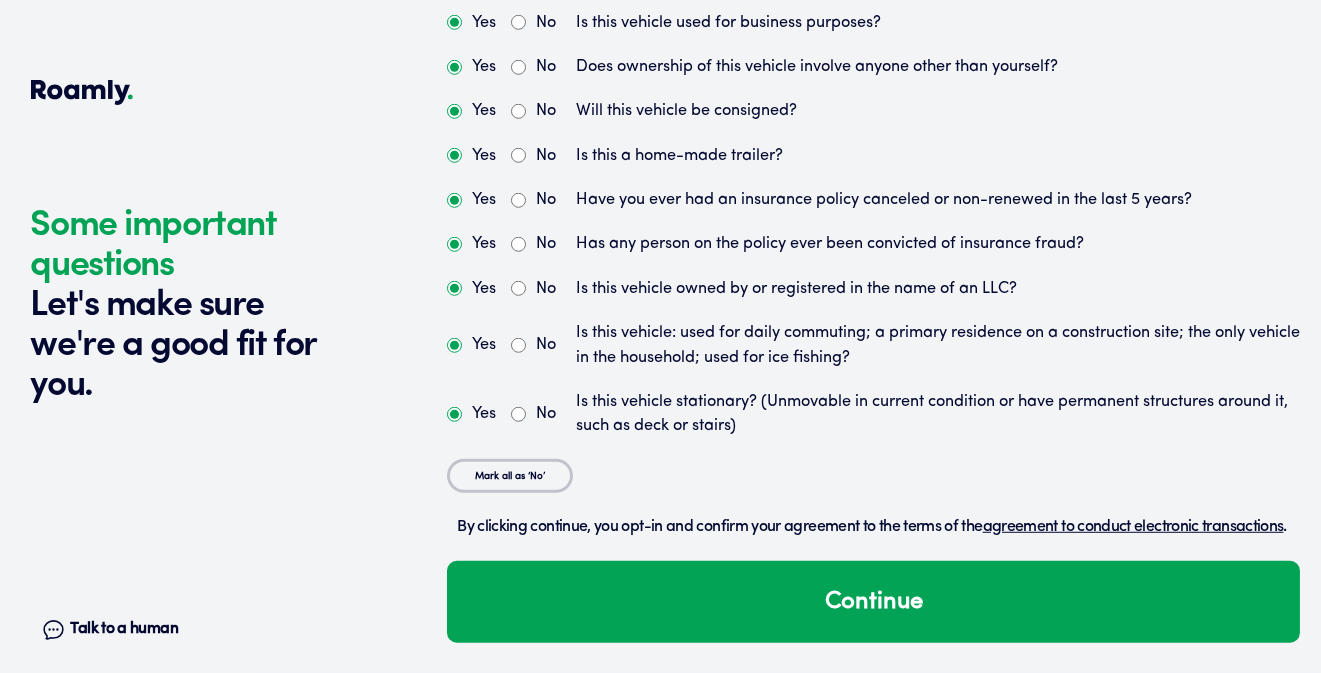scroll, scrollTop: 6428, scrollLeft: 0, axis: vertical 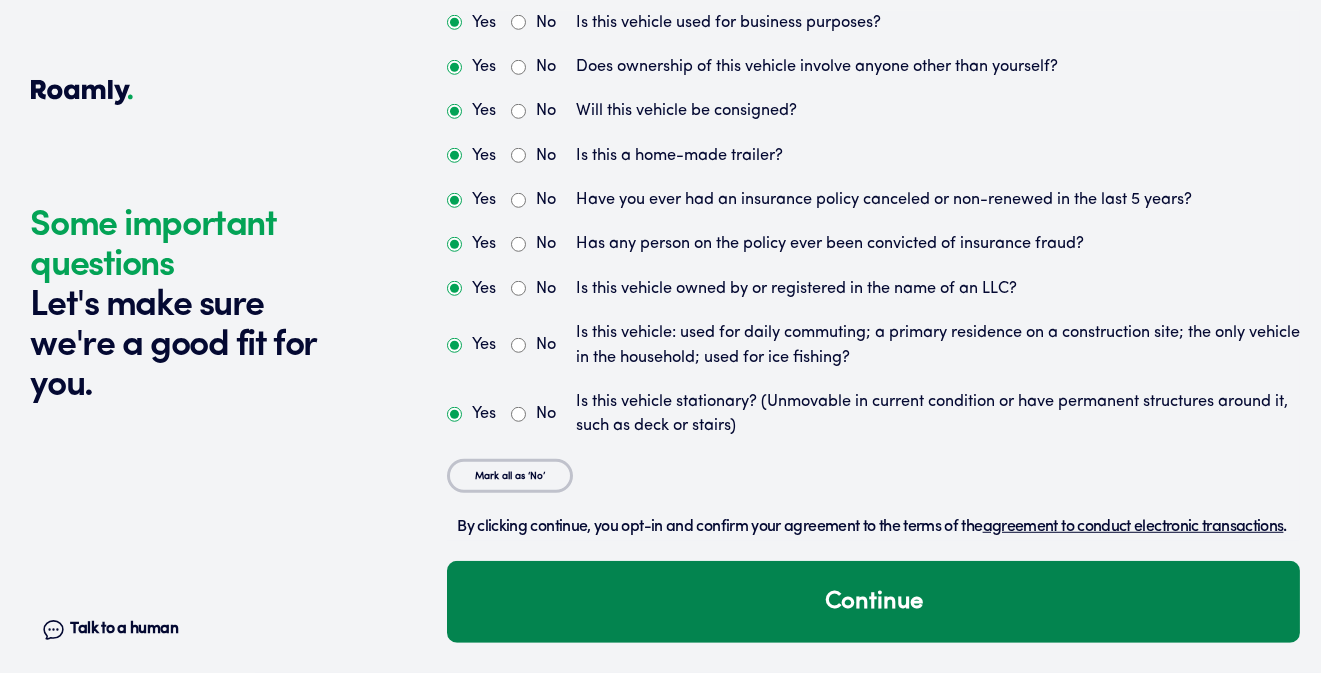 click on "Continue" at bounding box center [873, 602] 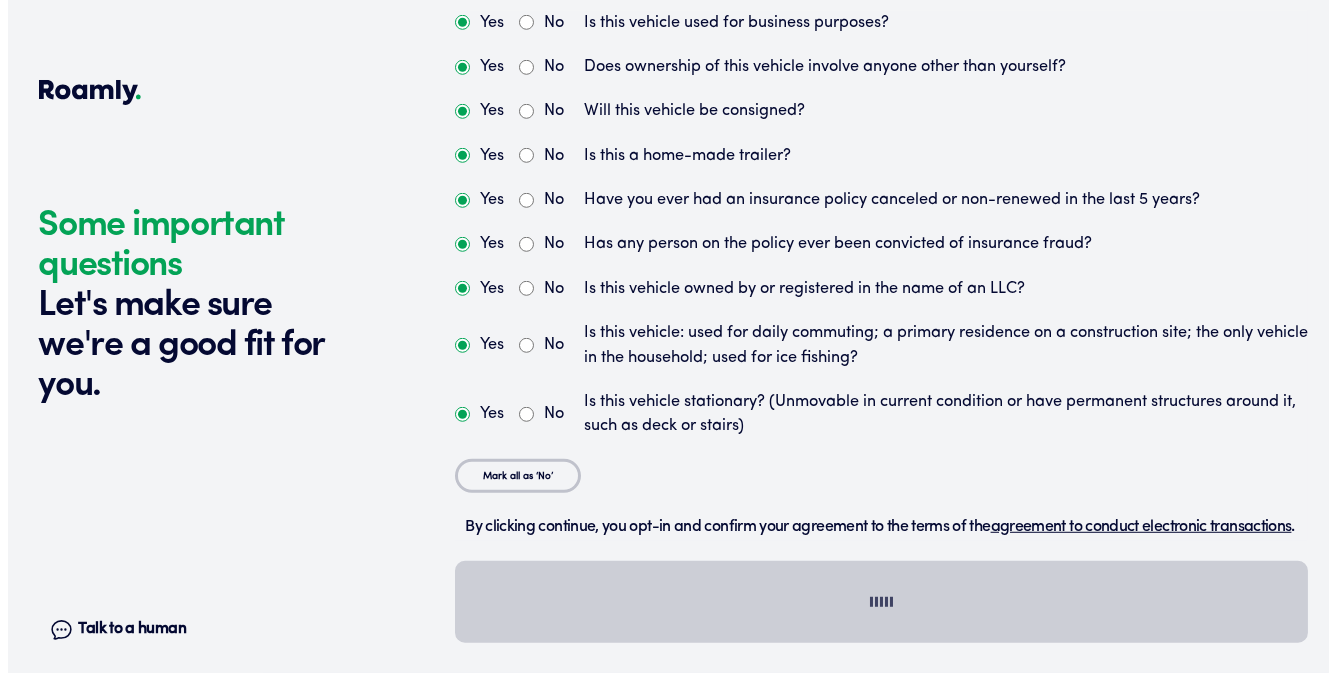 scroll, scrollTop: 0, scrollLeft: 0, axis: both 